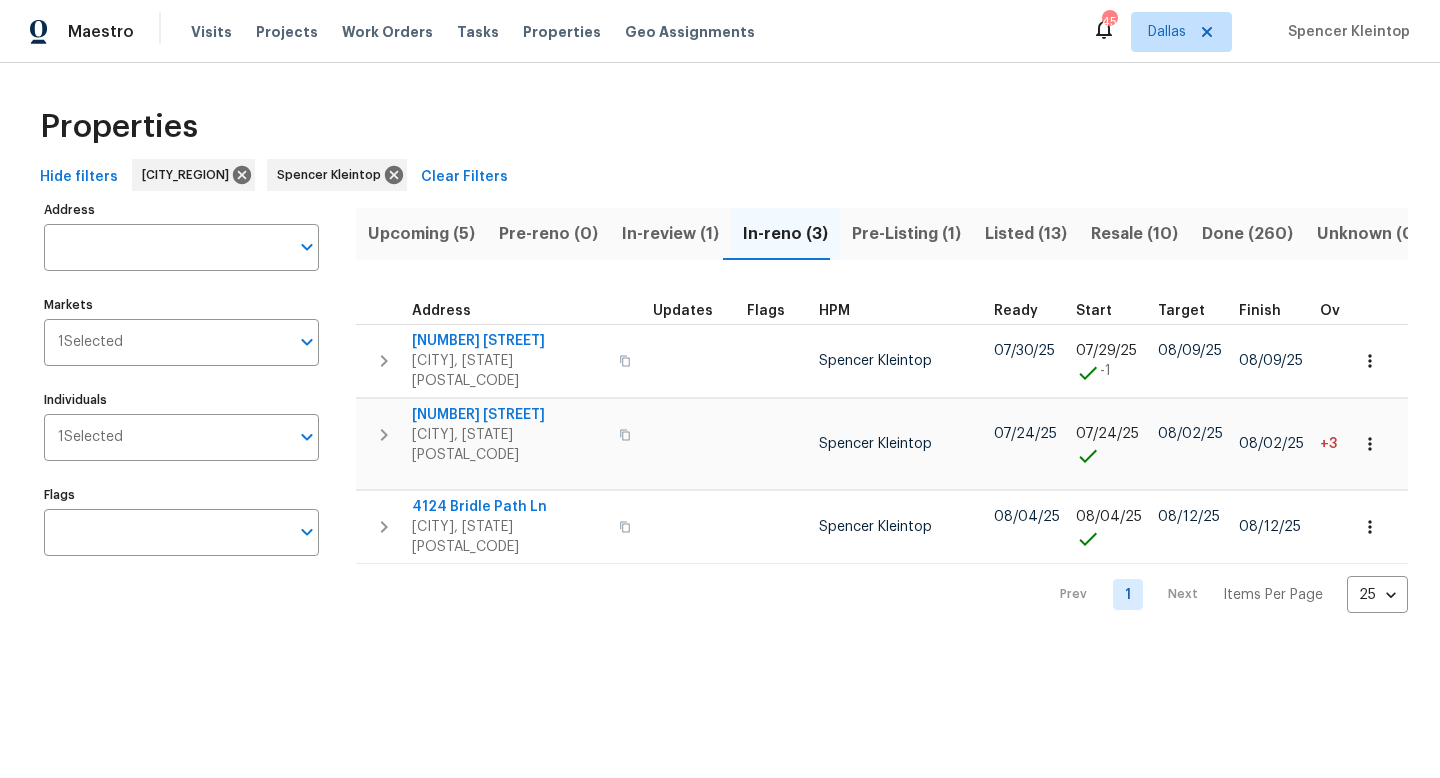 scroll, scrollTop: 0, scrollLeft: 0, axis: both 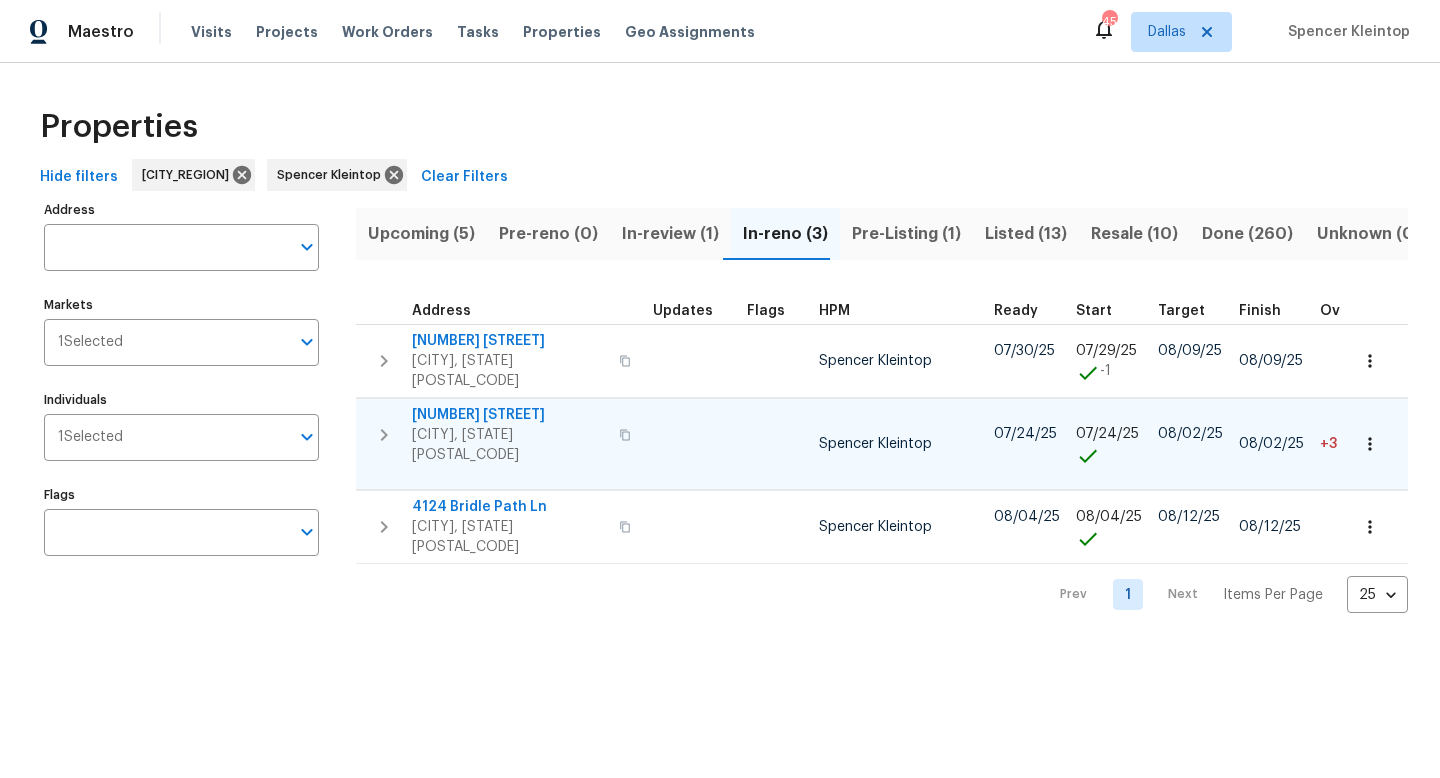 click 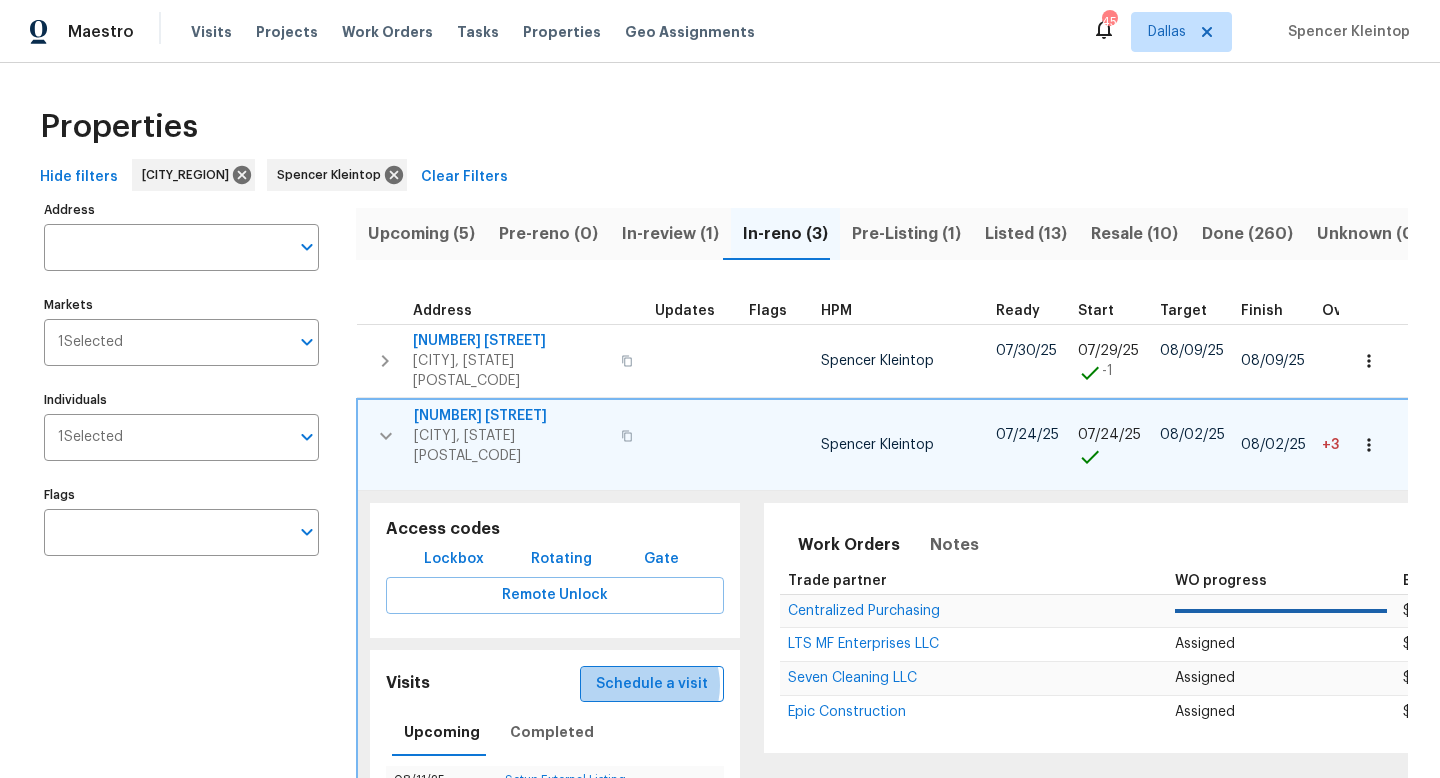 click on "Schedule a visit" at bounding box center [652, 684] 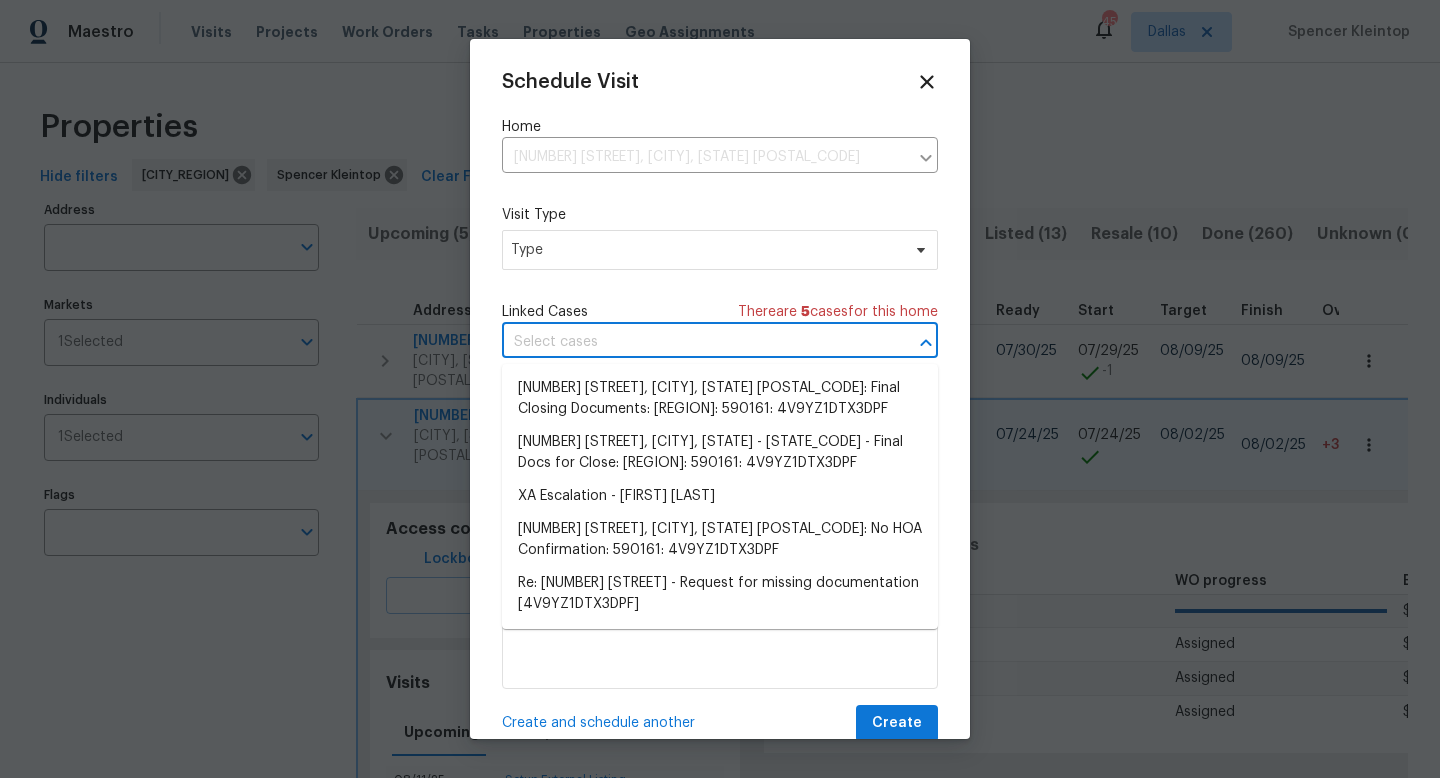 click at bounding box center [692, 342] 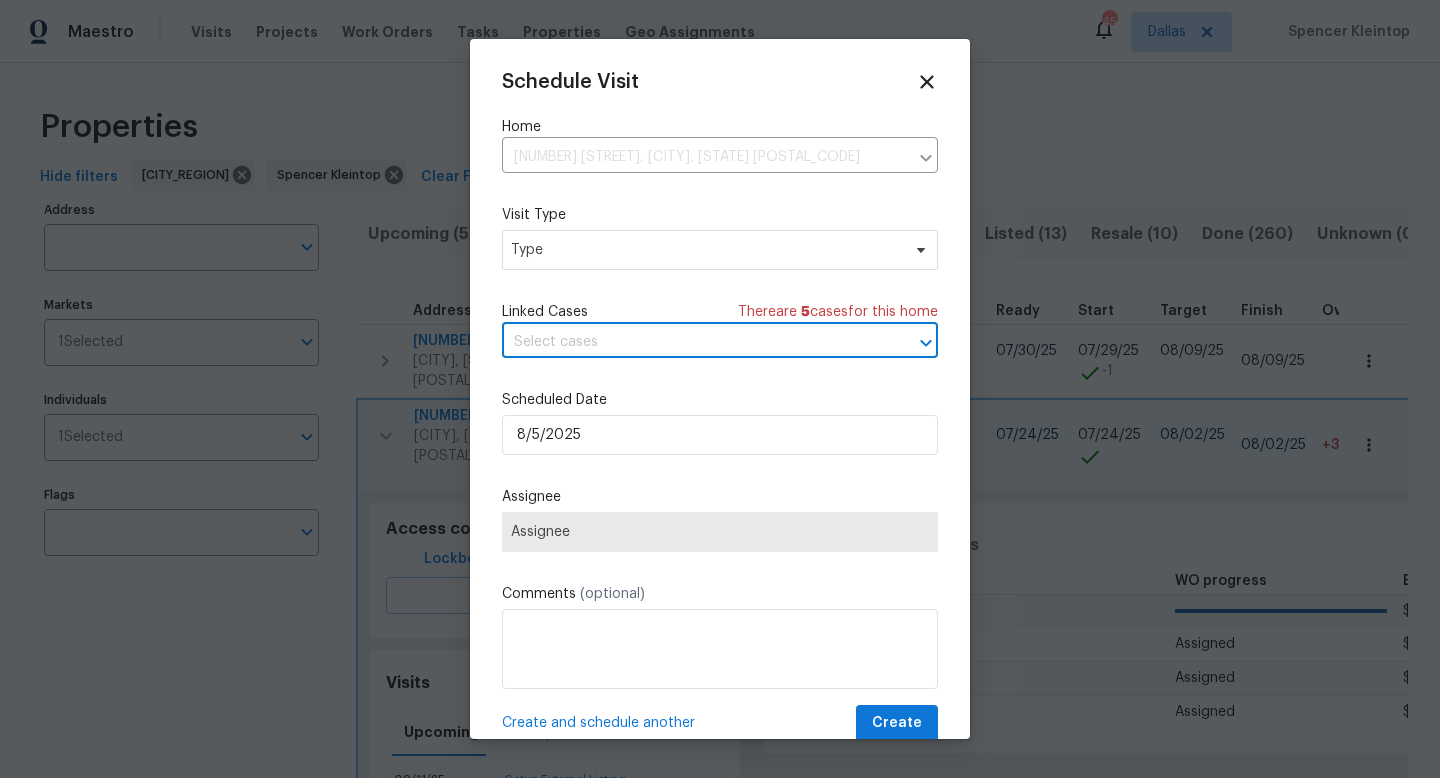 click at bounding box center [692, 342] 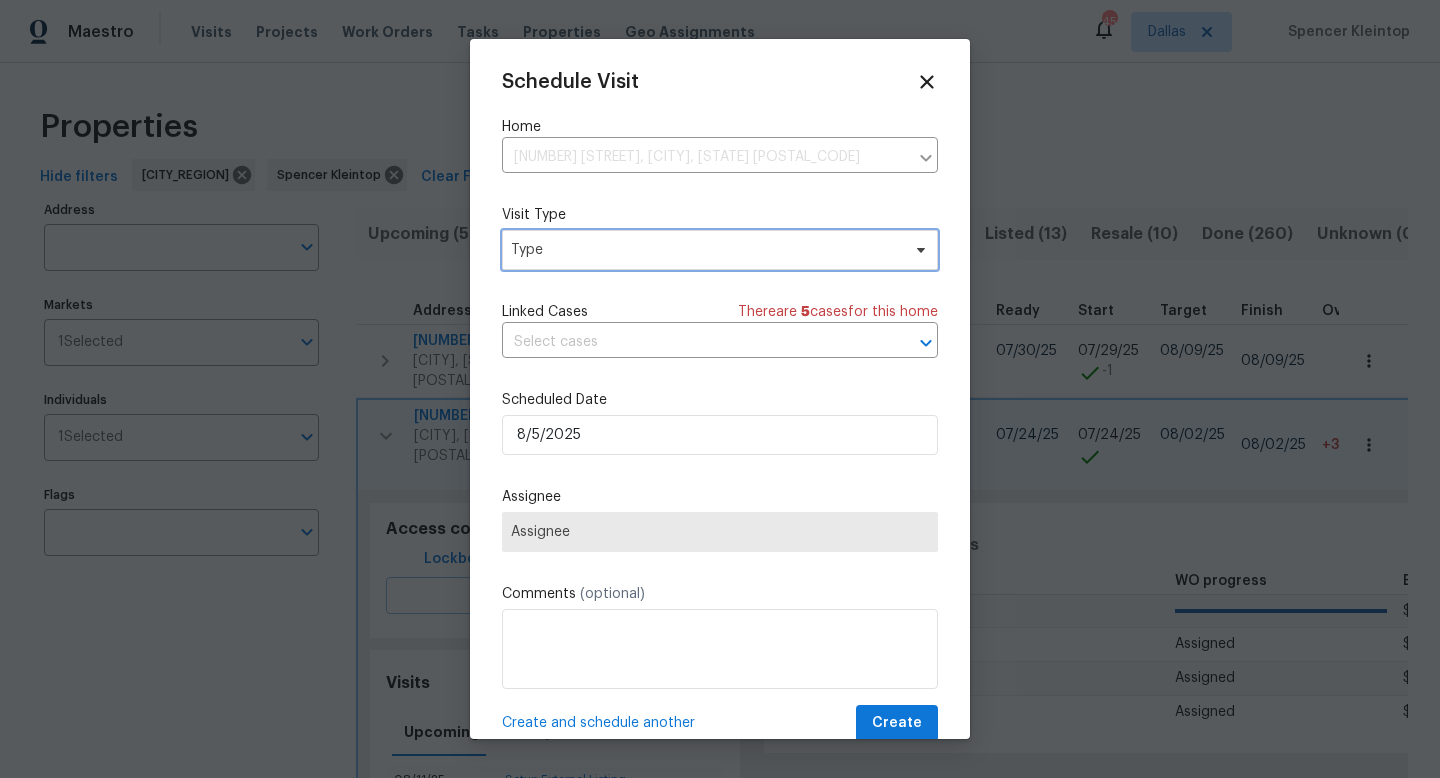 click on "Type" at bounding box center [705, 250] 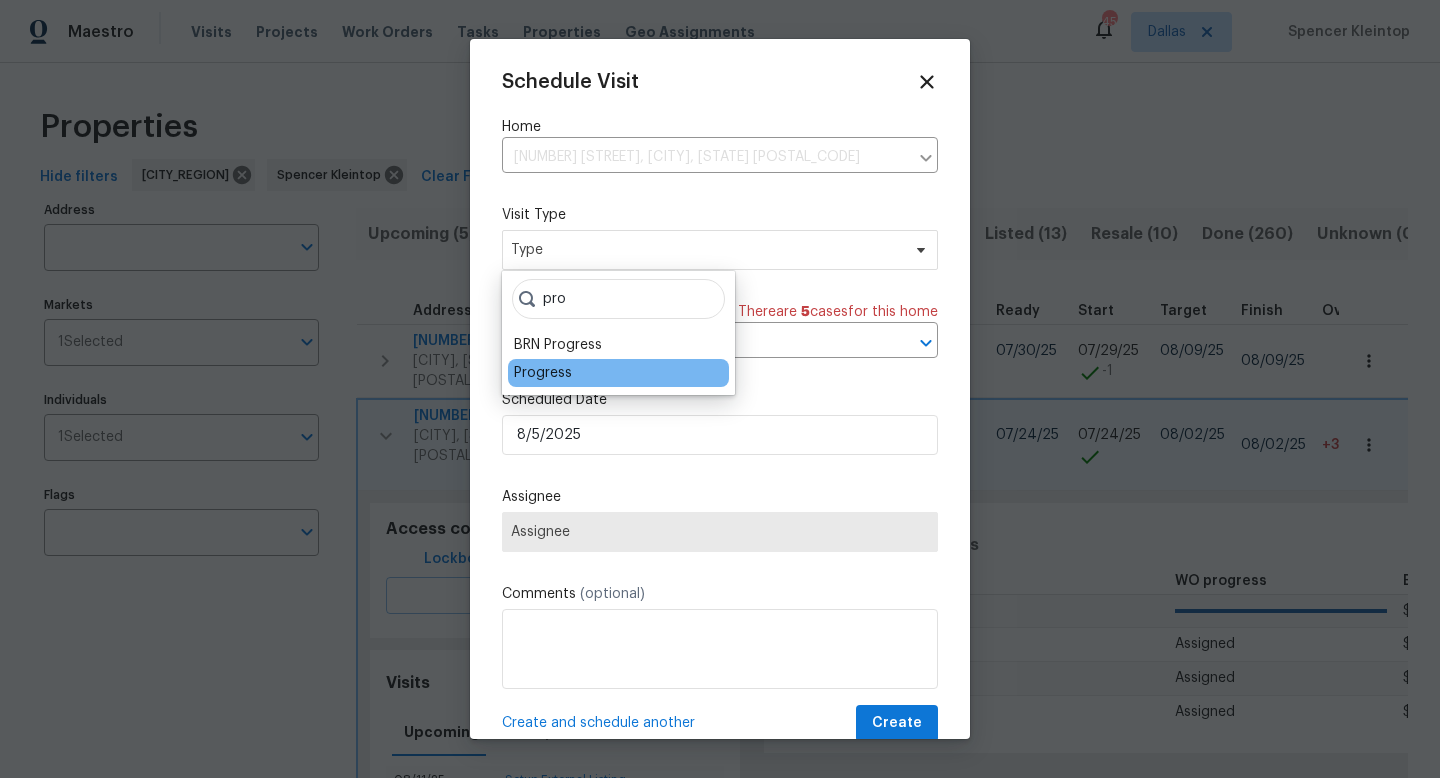 type on "pro" 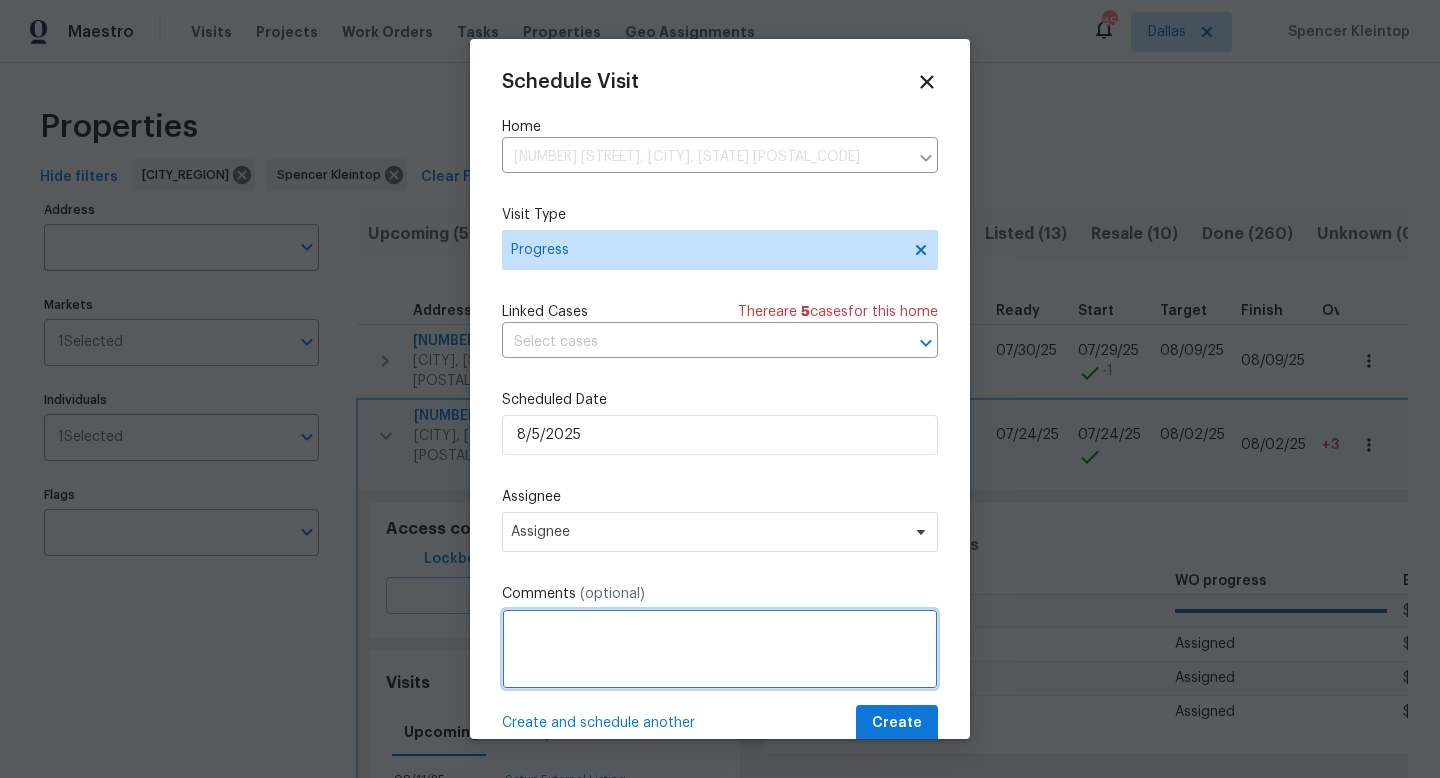 click at bounding box center [720, 649] 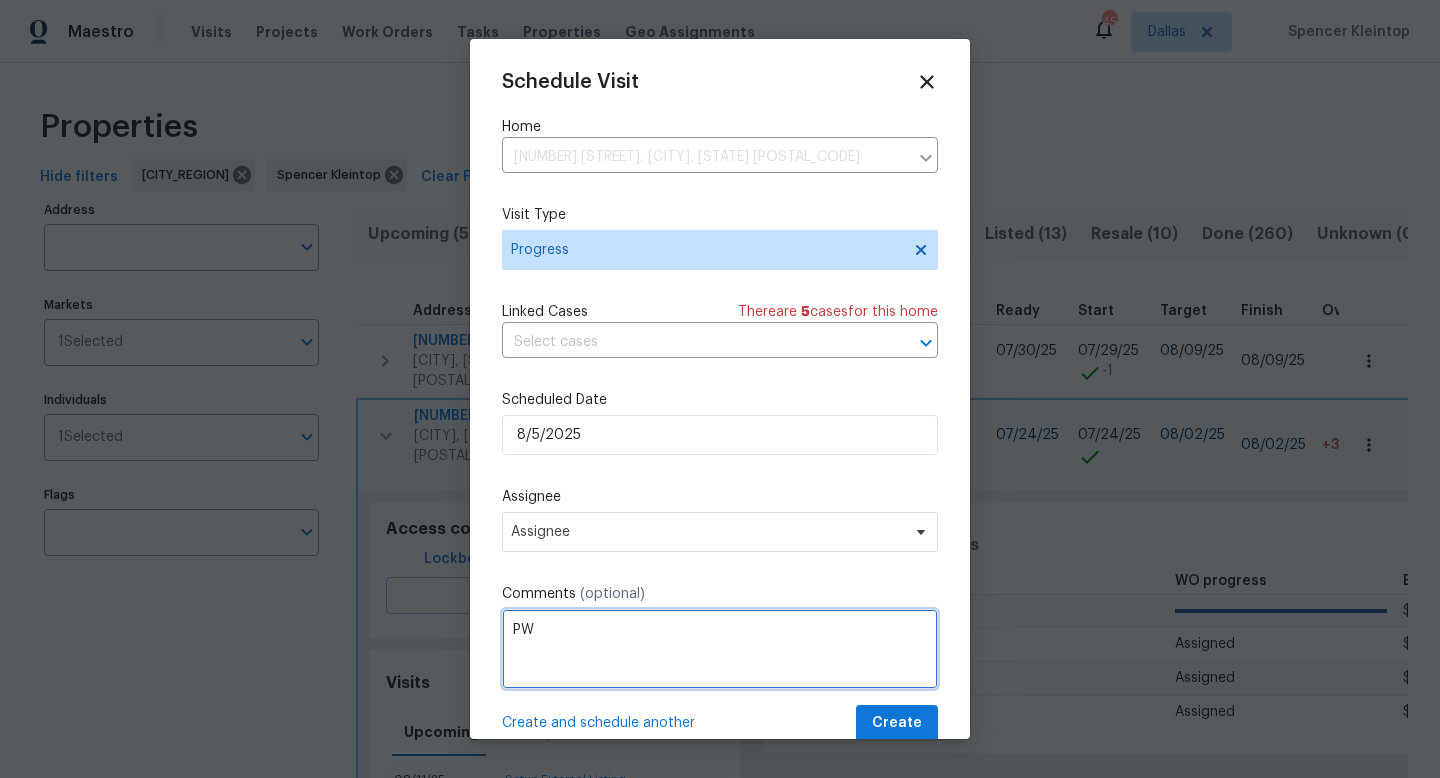 type on "PW" 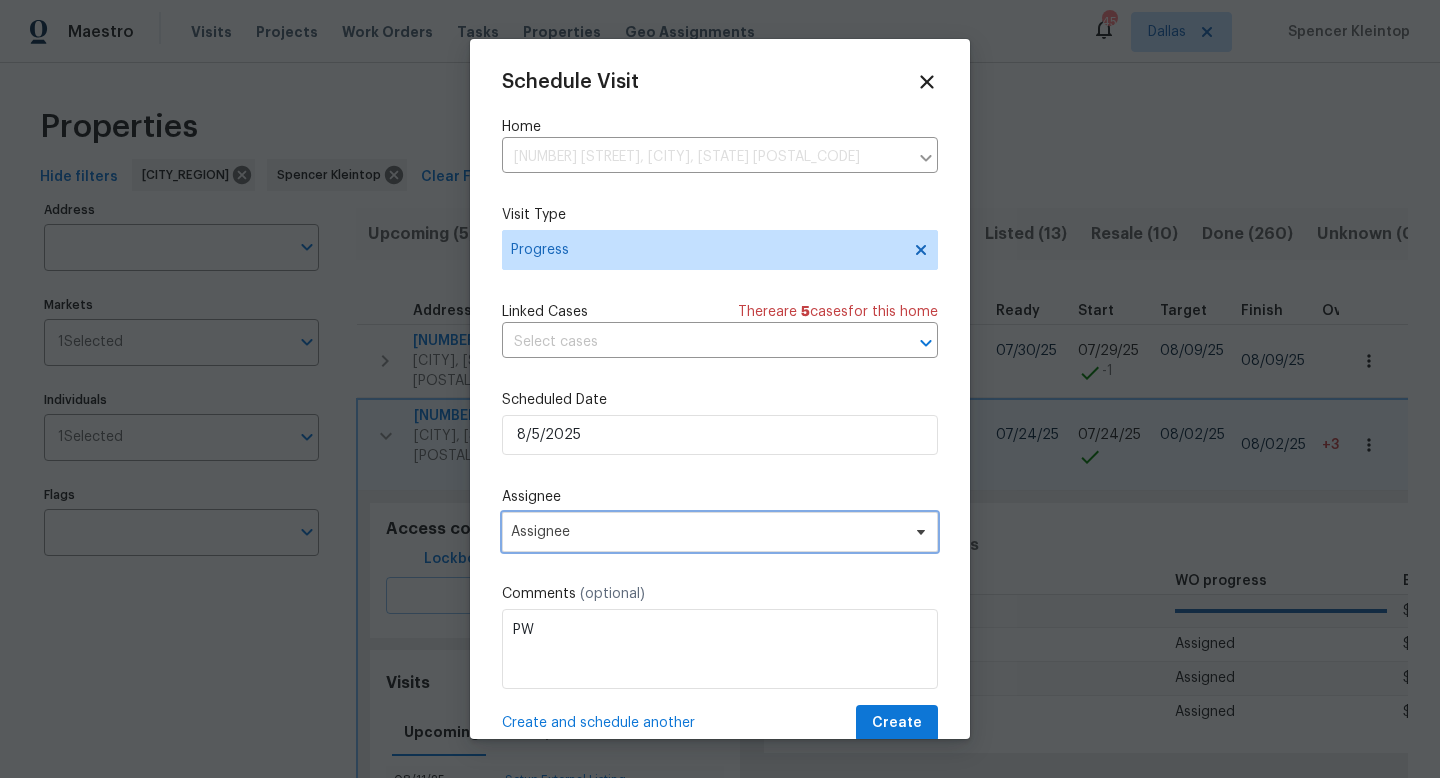click on "Assignee" at bounding box center (707, 532) 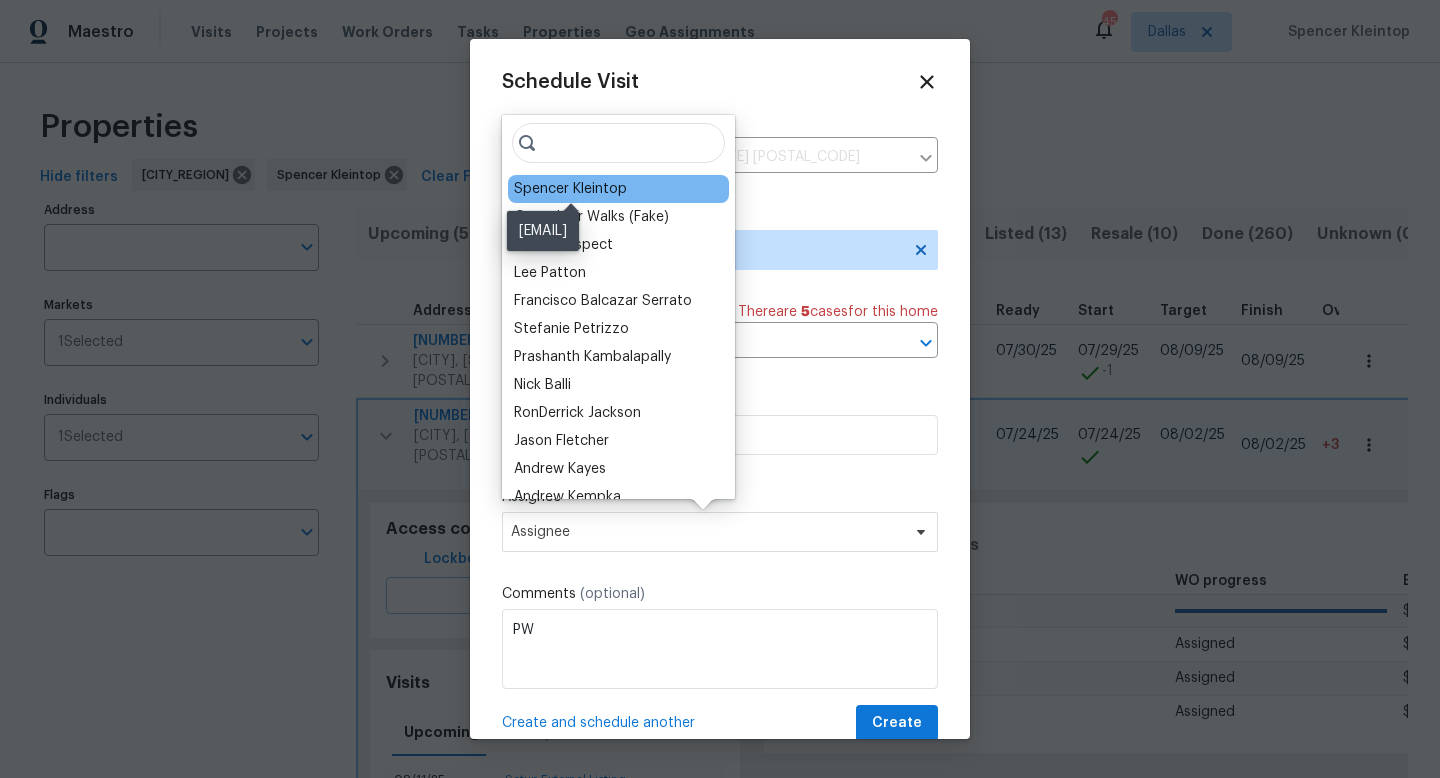 click on "Spencer Kleintop" at bounding box center [570, 189] 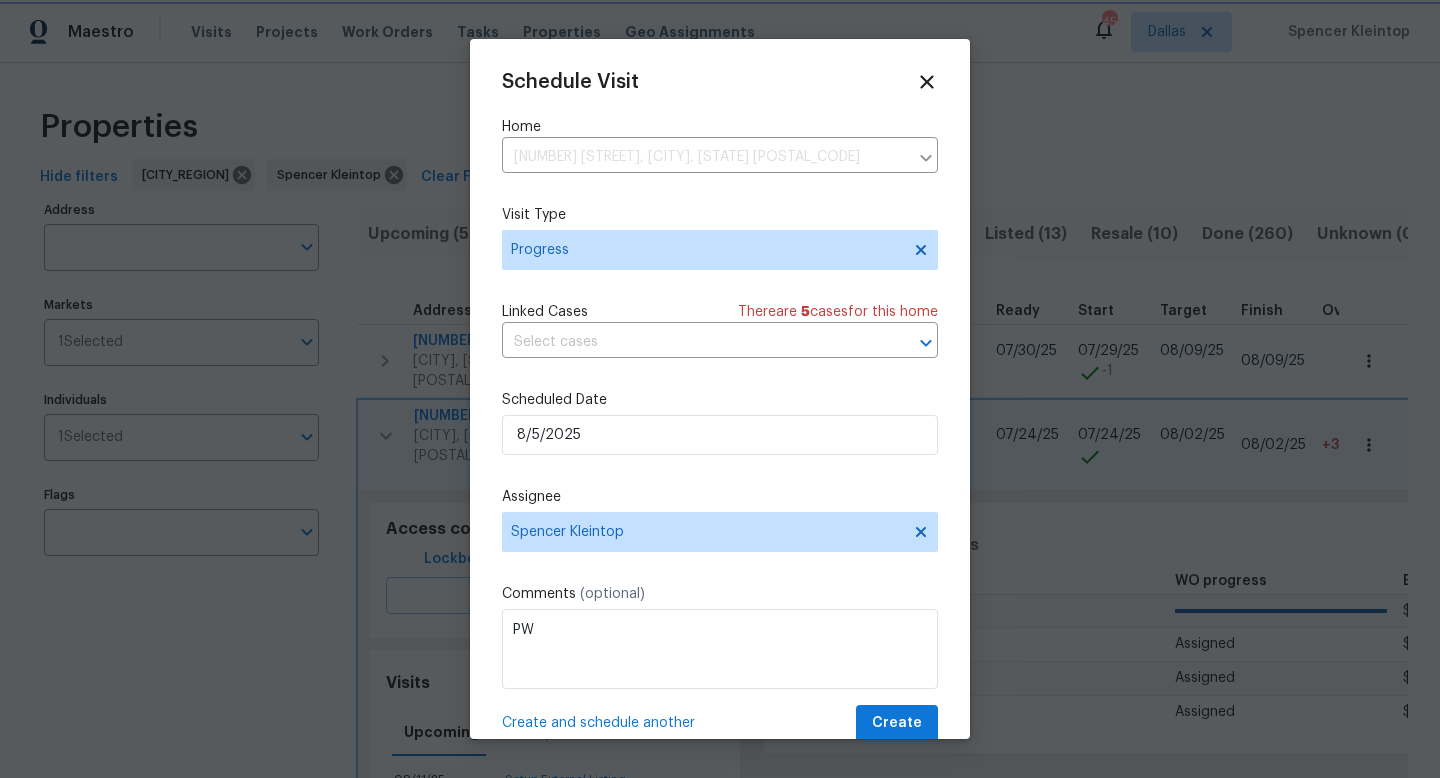 scroll, scrollTop: 36, scrollLeft: 0, axis: vertical 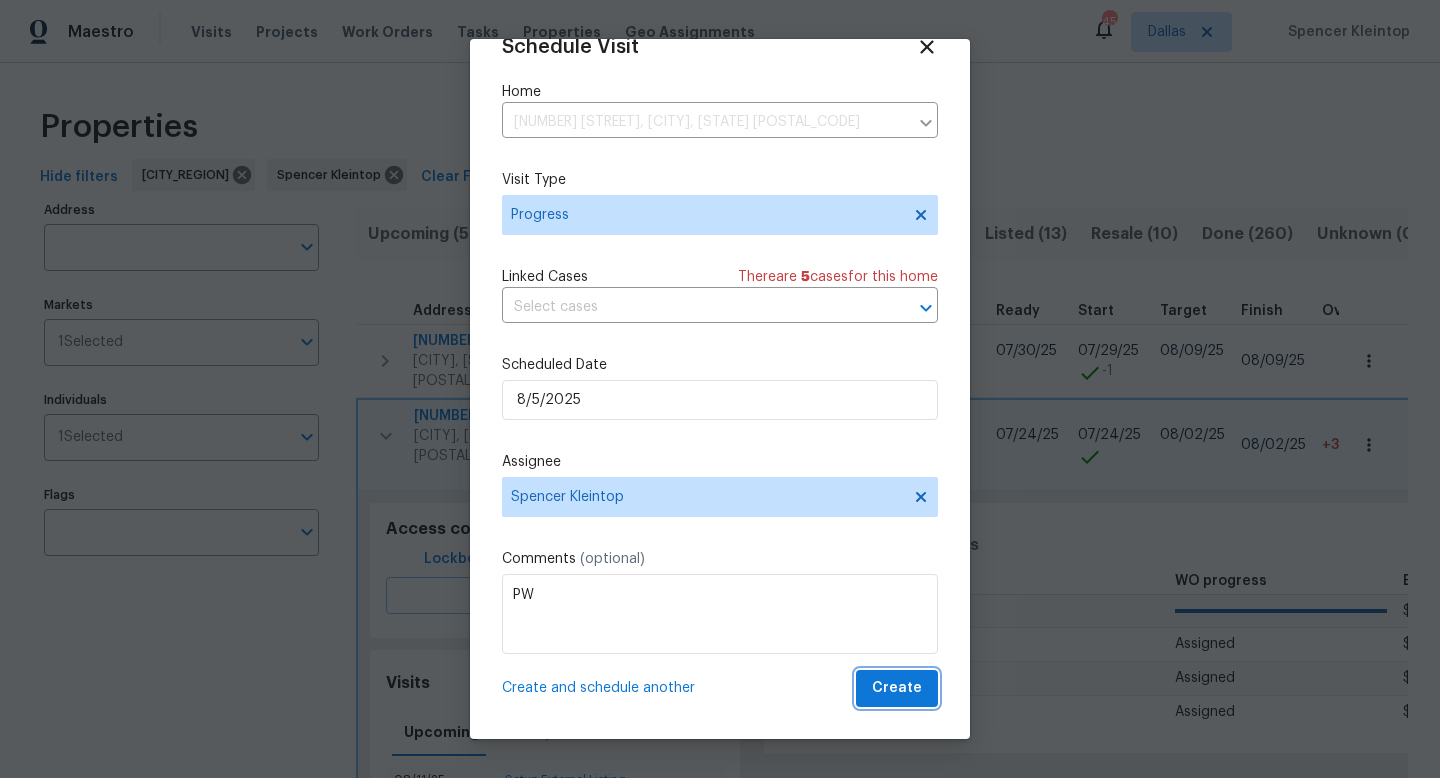 click on "Create" at bounding box center [897, 688] 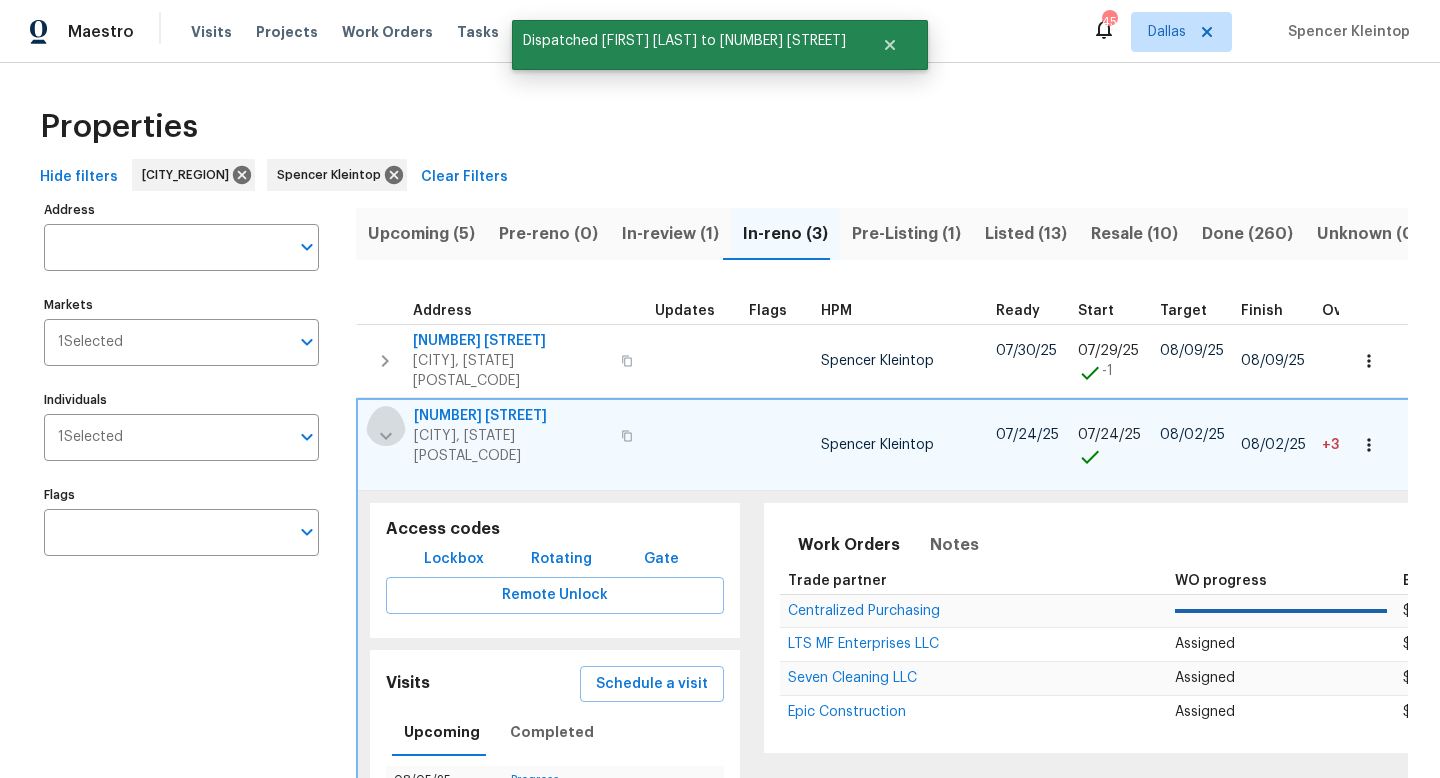 click 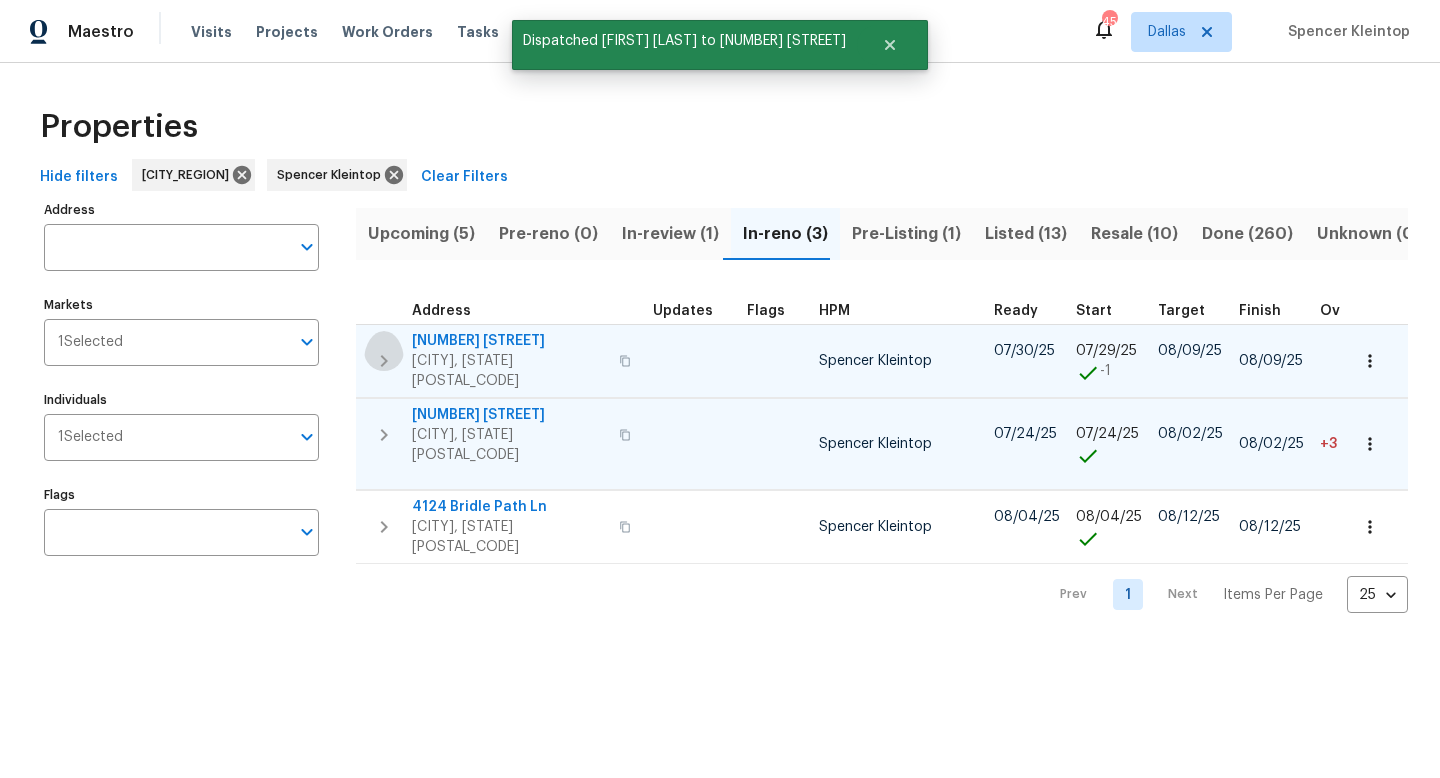 click 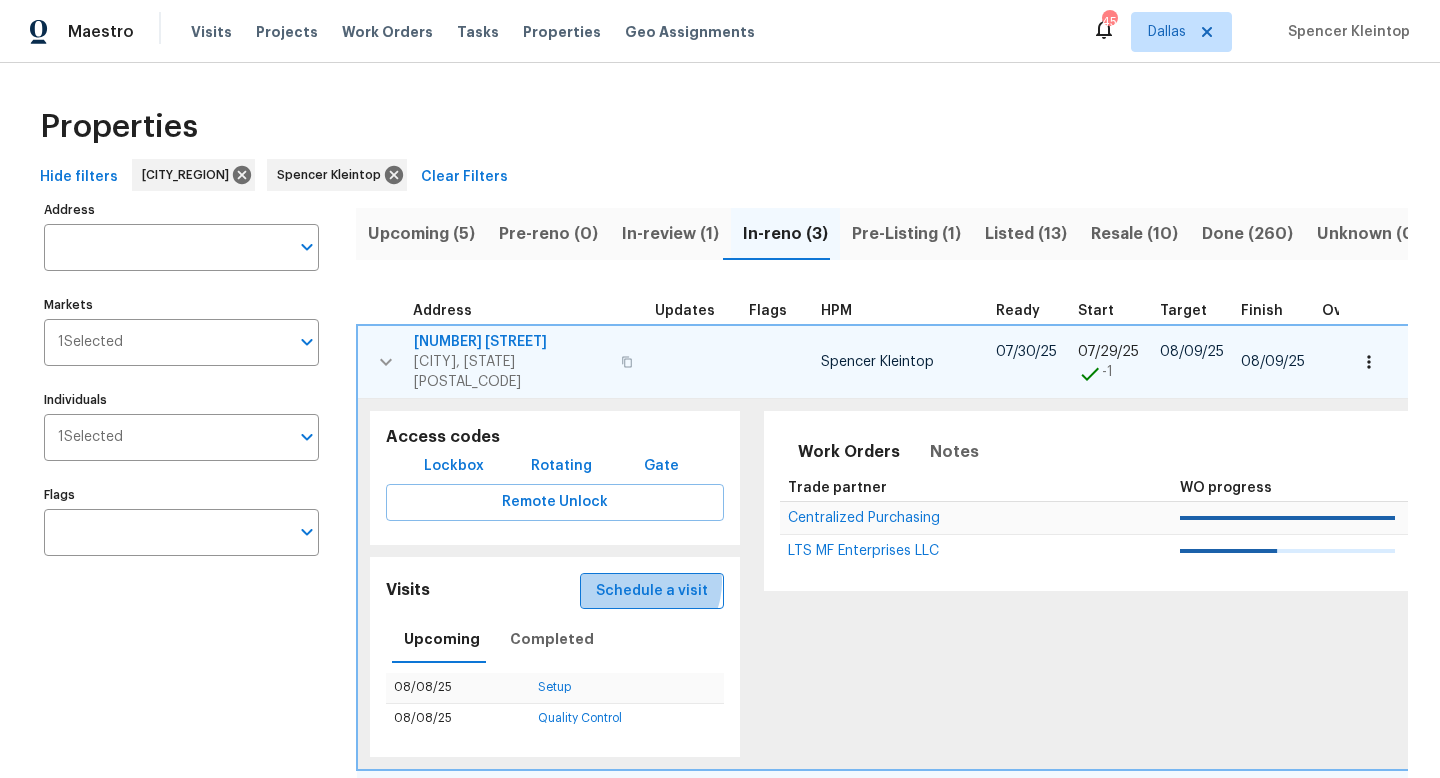 click on "Schedule a visit" at bounding box center [652, 591] 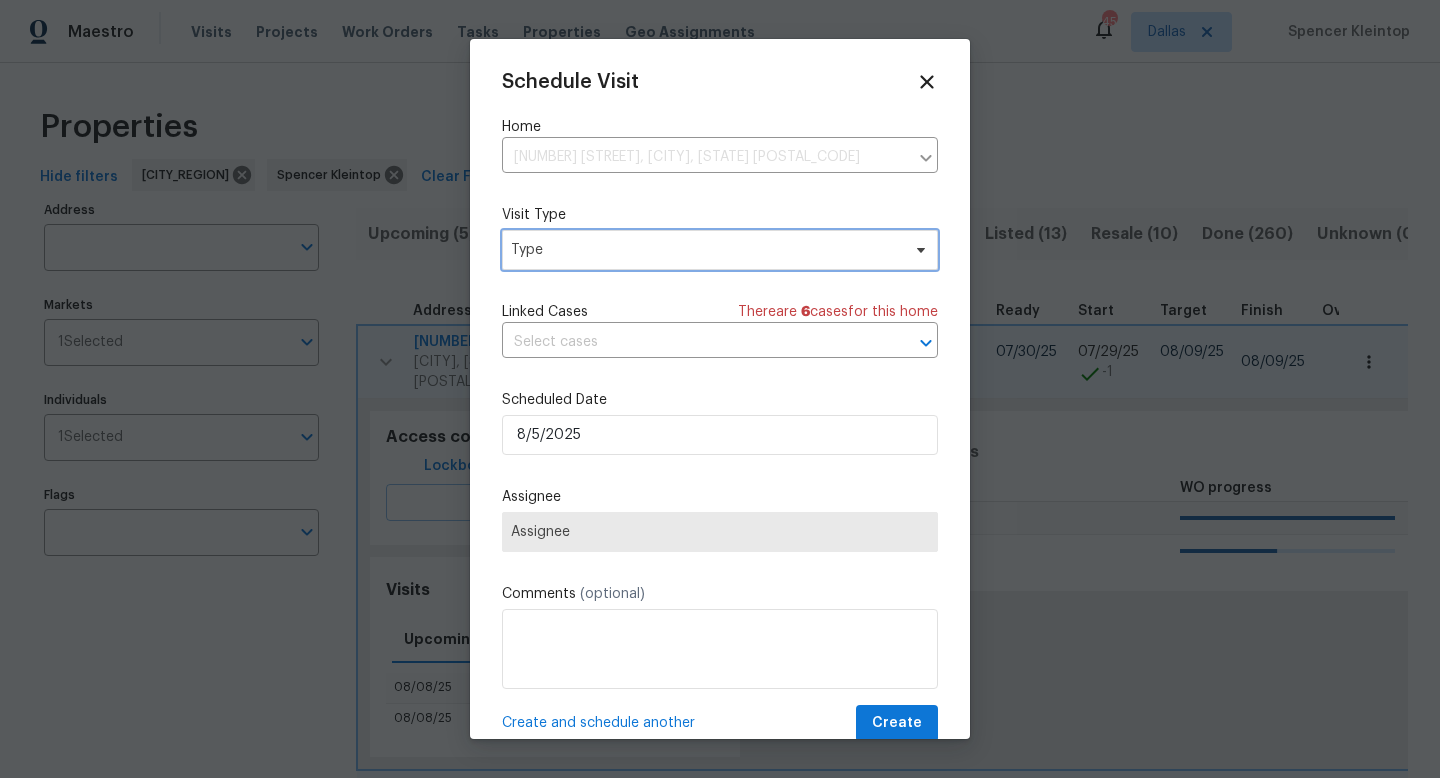 click on "Type" at bounding box center (705, 250) 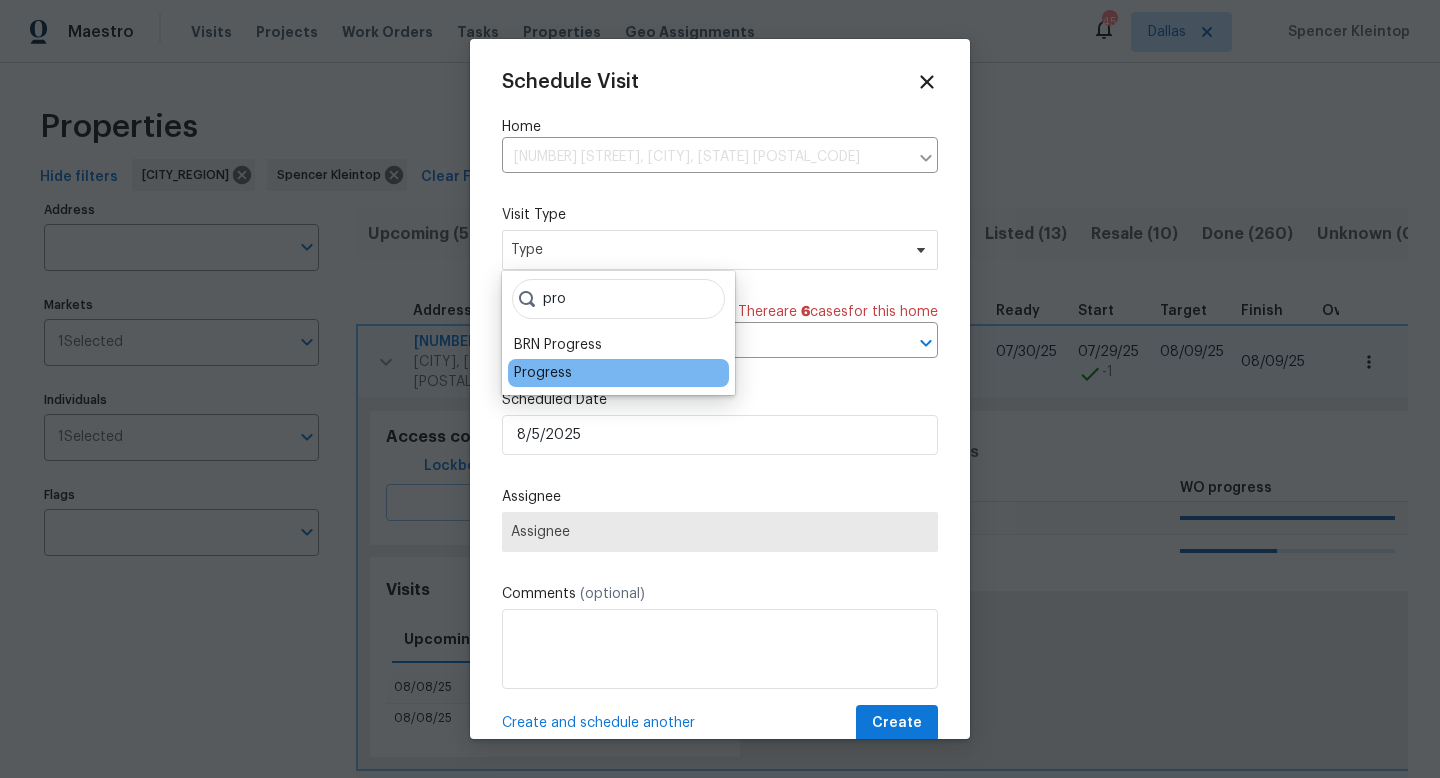 type on "pro" 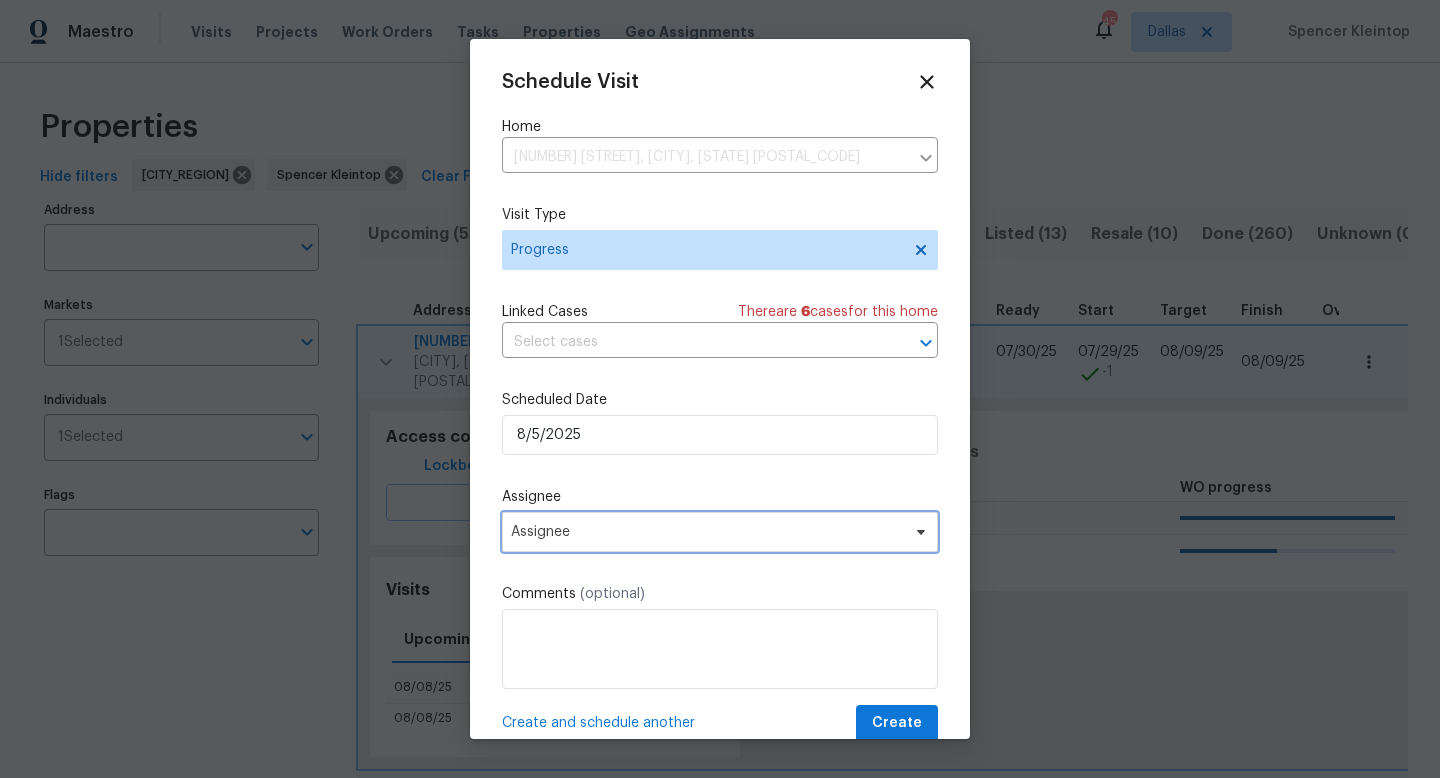 click on "Assignee" at bounding box center [720, 532] 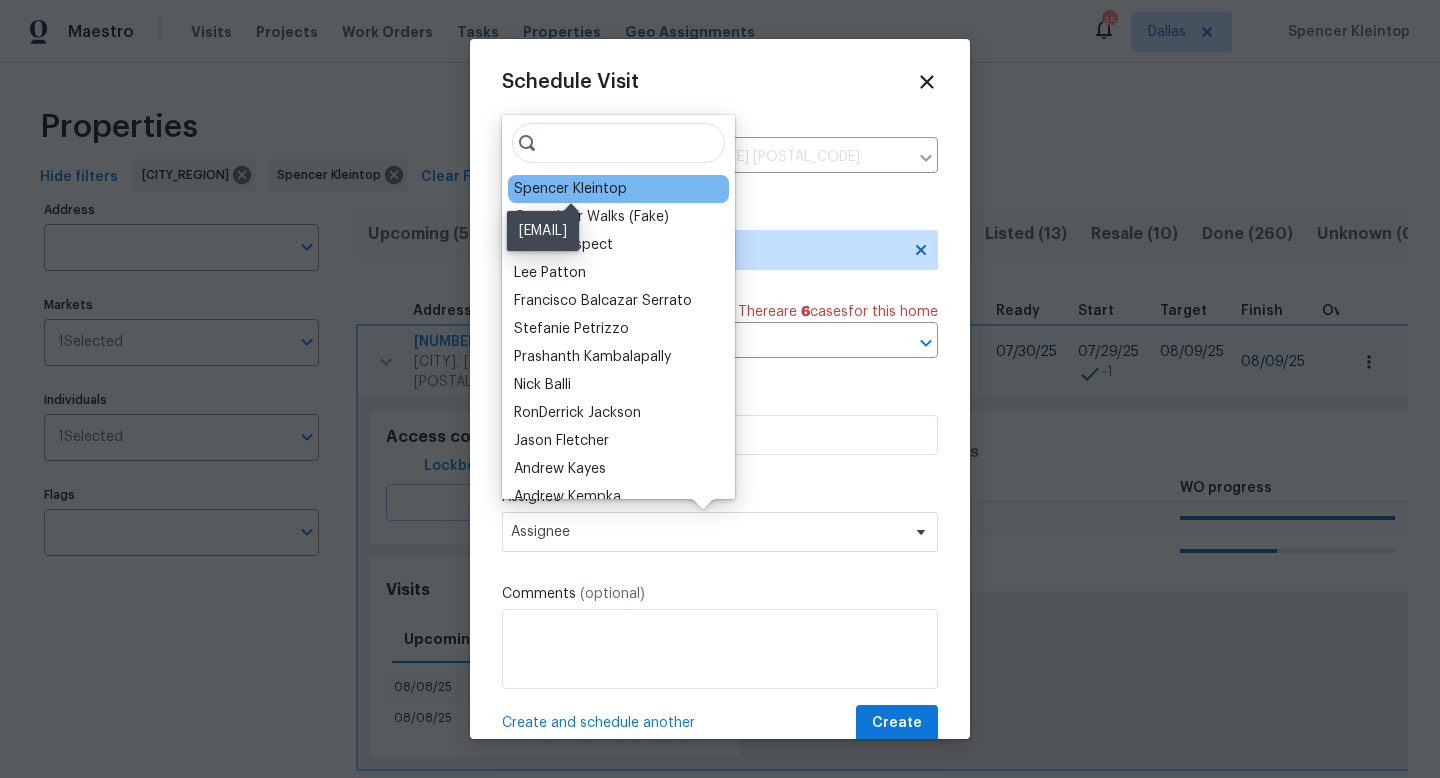 click on "Spencer Kleintop" at bounding box center [570, 189] 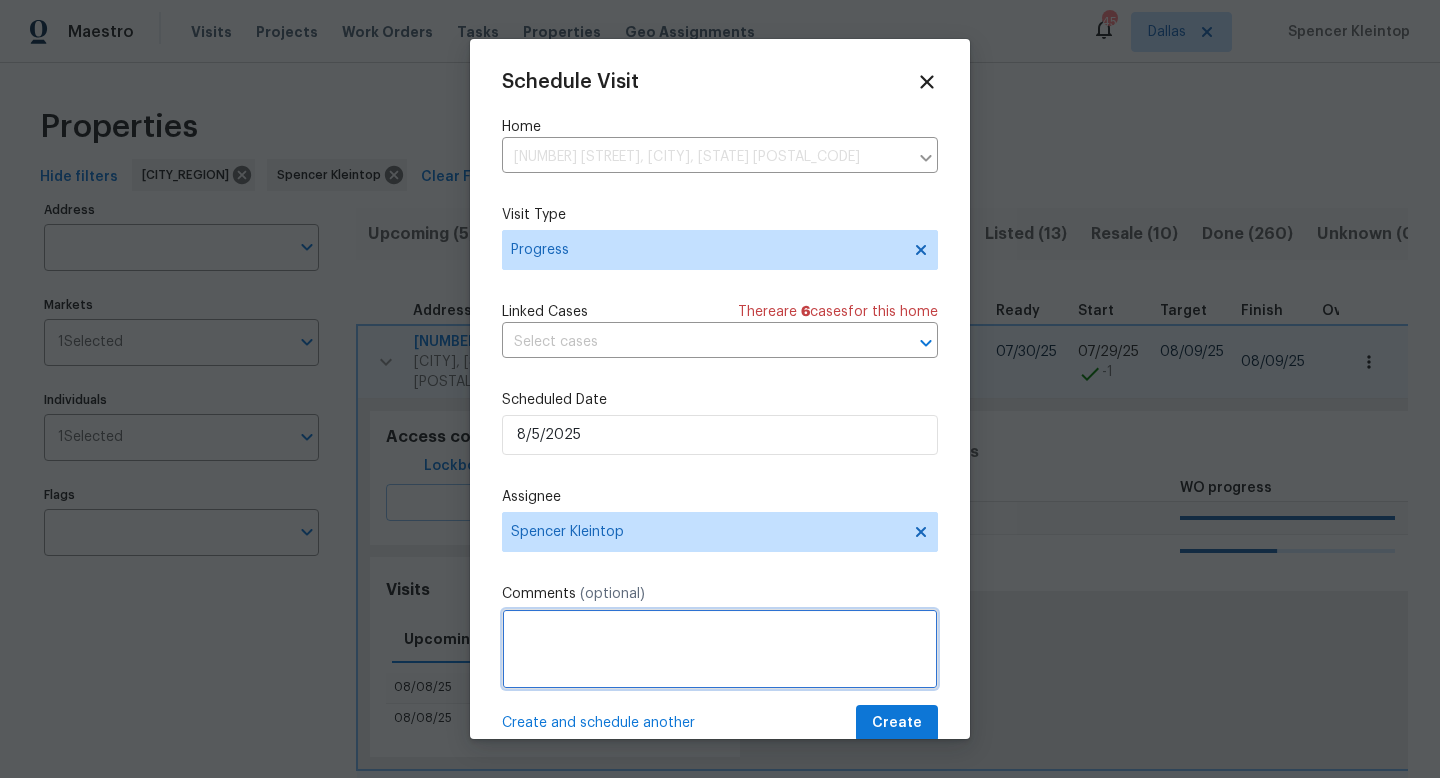 click at bounding box center (720, 649) 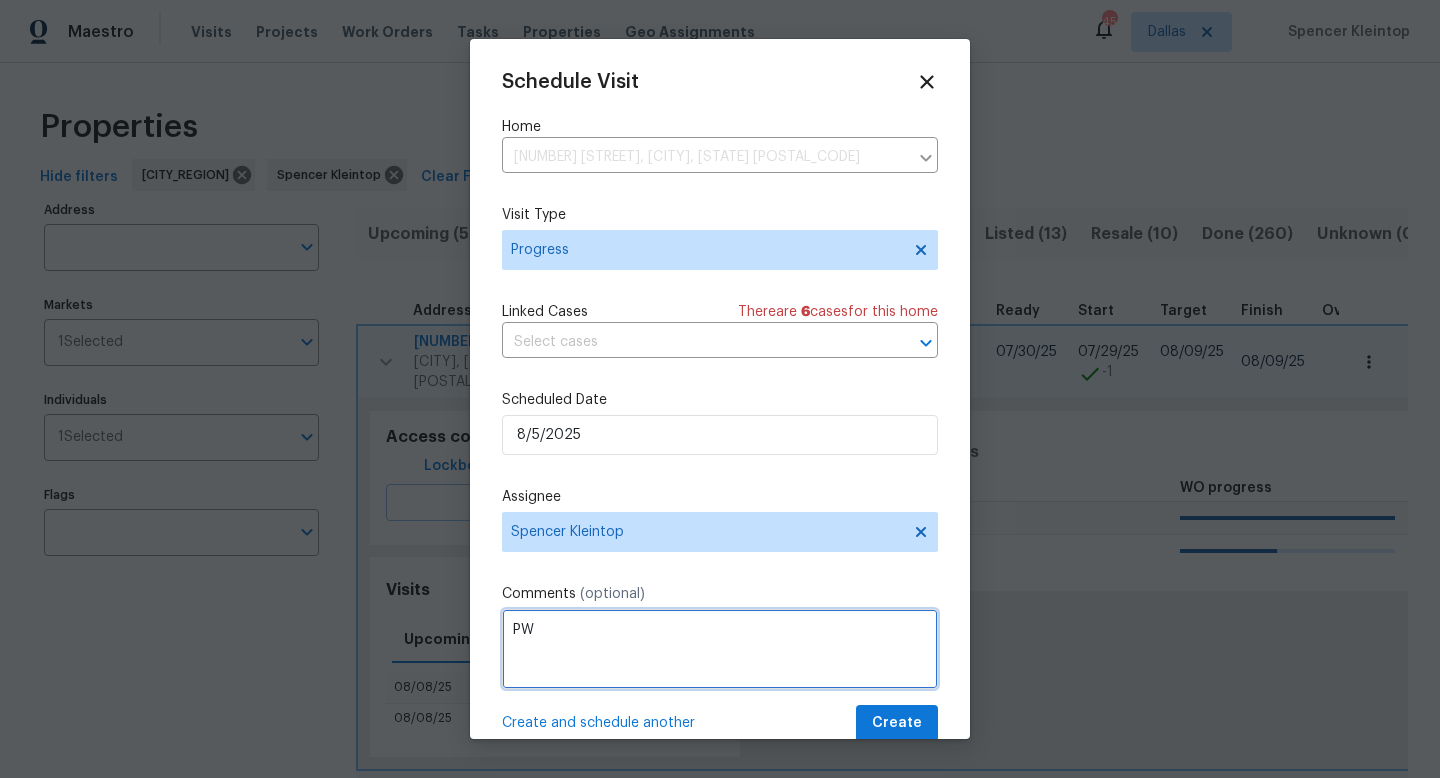 type on "PW" 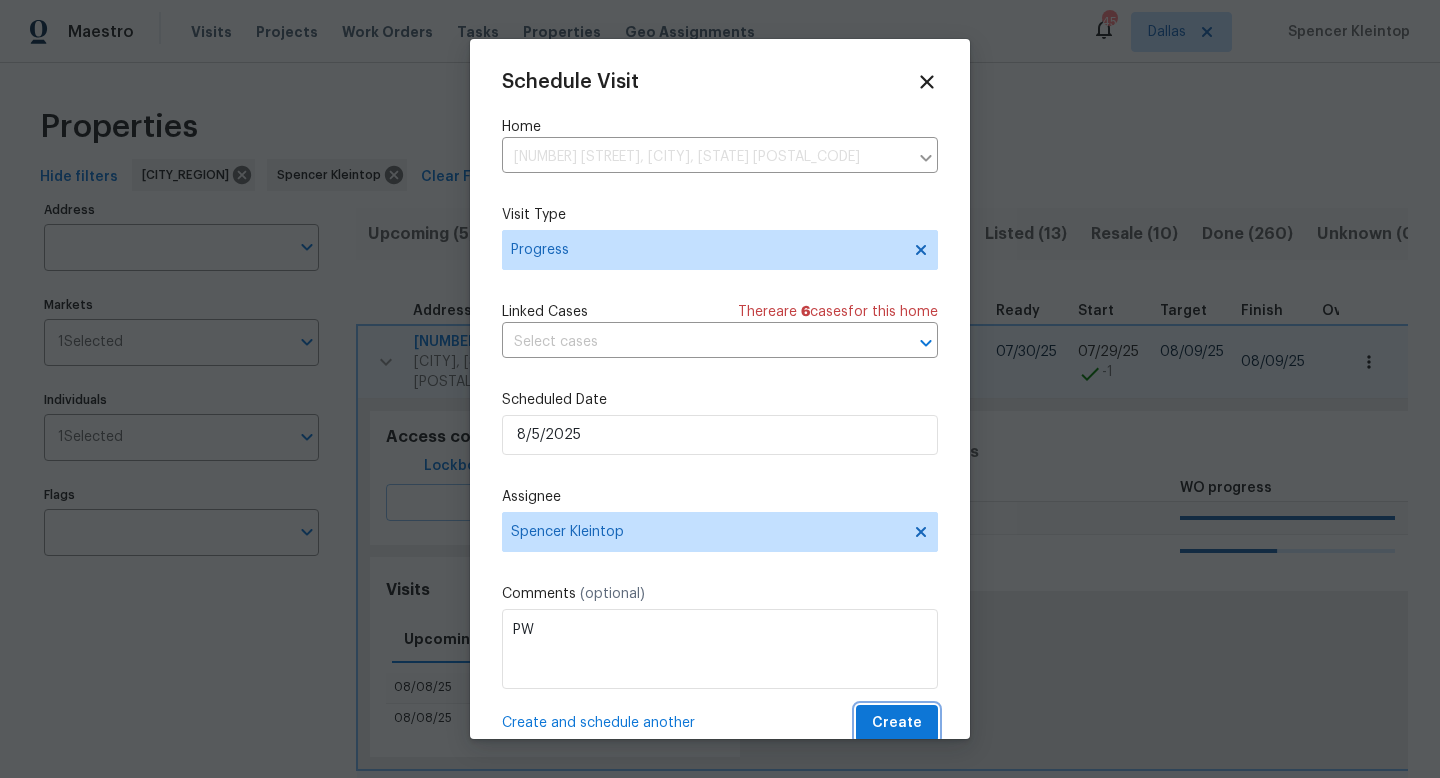 click on "Create" at bounding box center [897, 723] 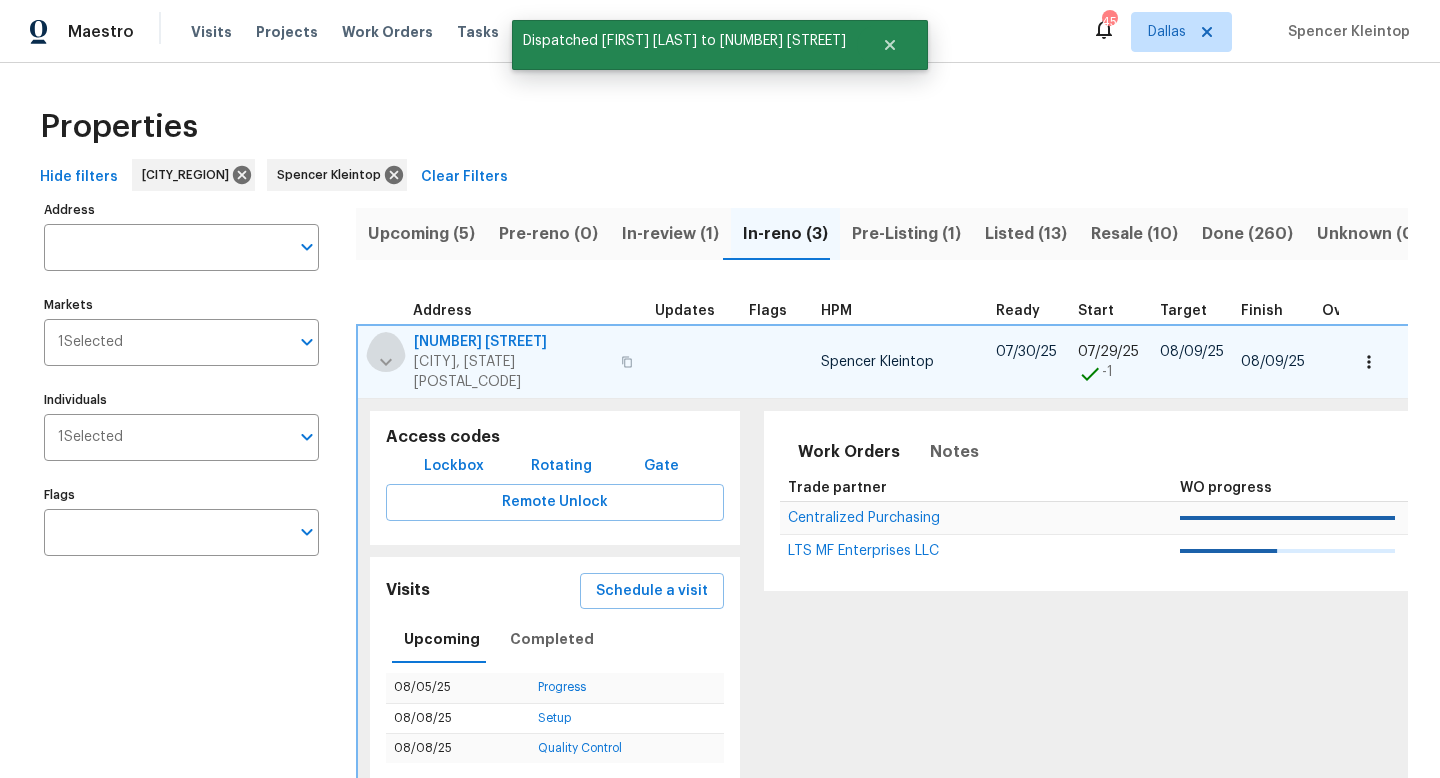click 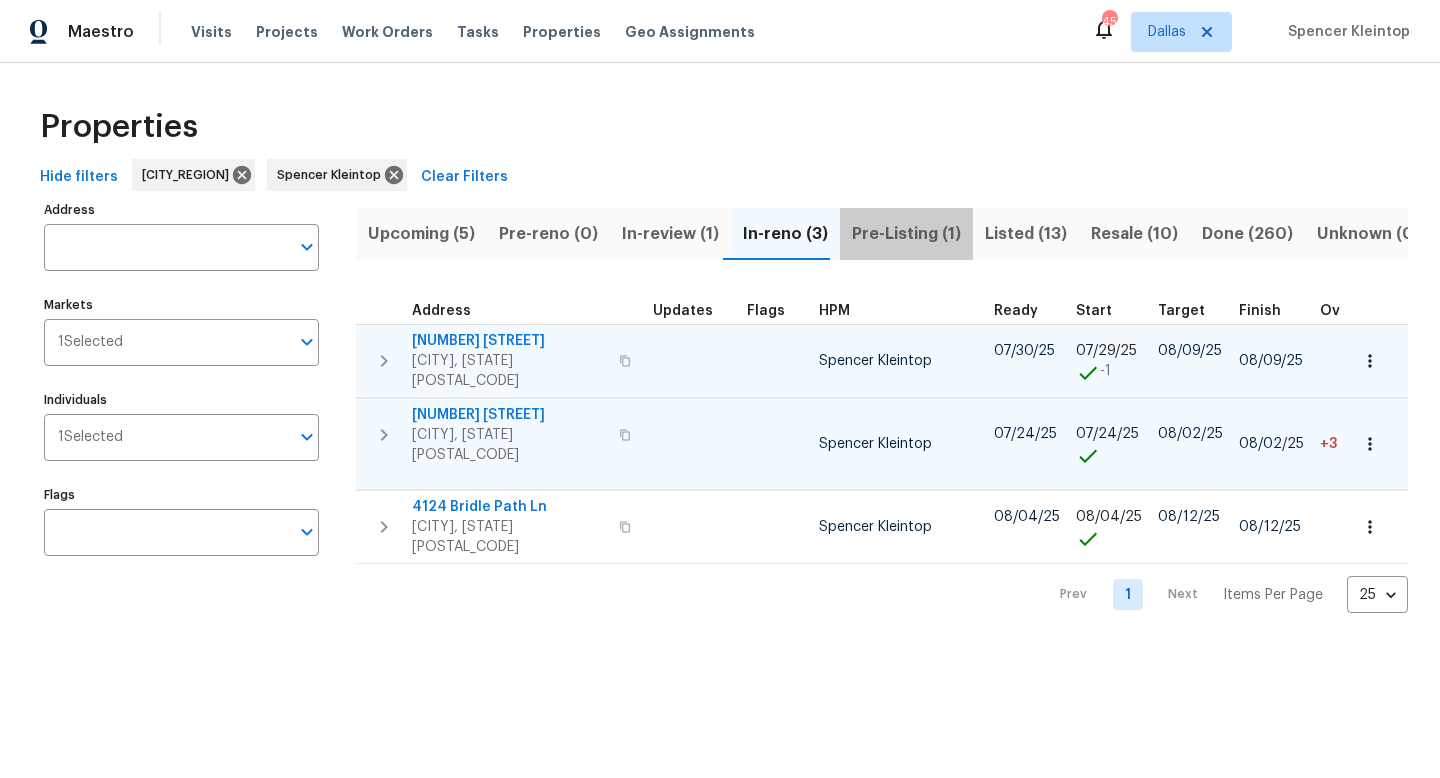 click on "Pre-Listing (1)" at bounding box center [906, 234] 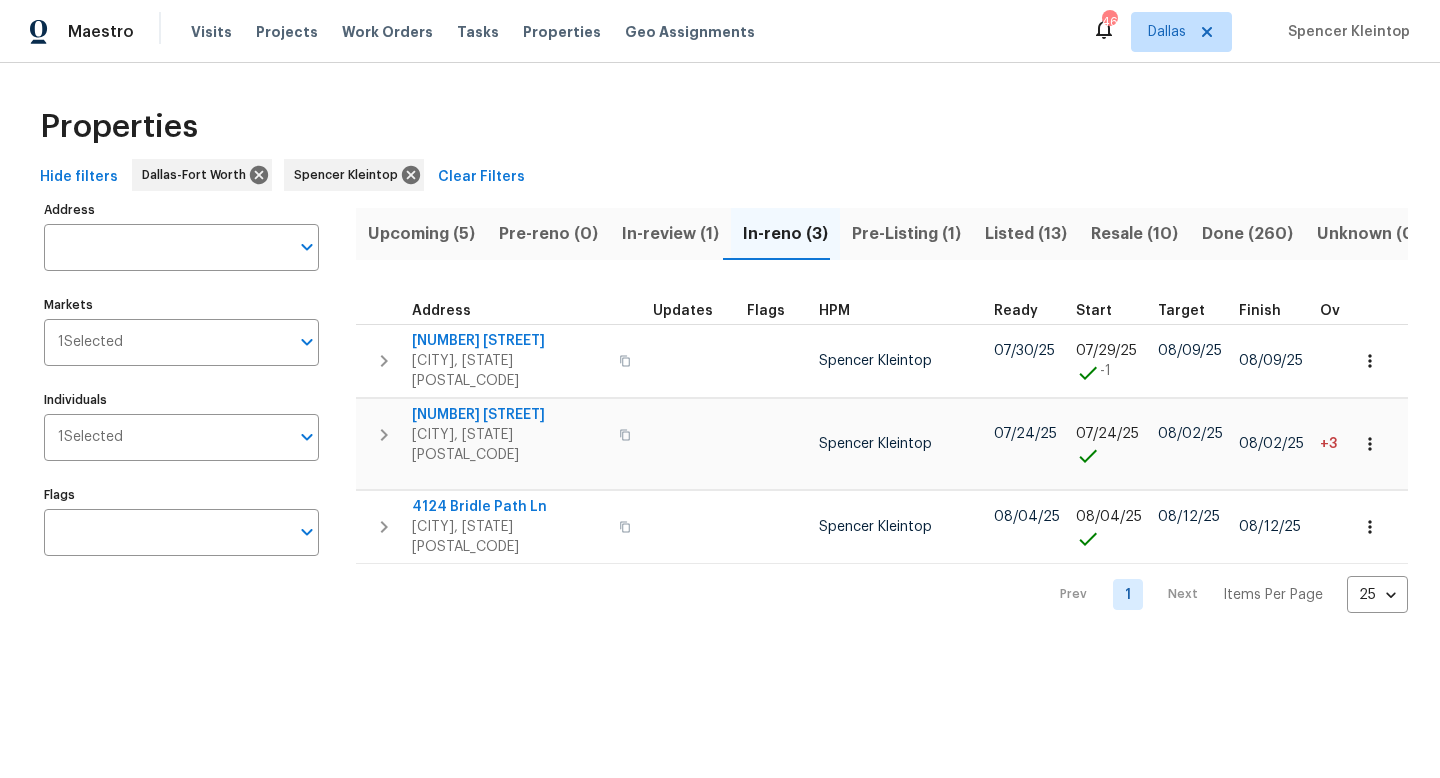 scroll, scrollTop: 0, scrollLeft: 0, axis: both 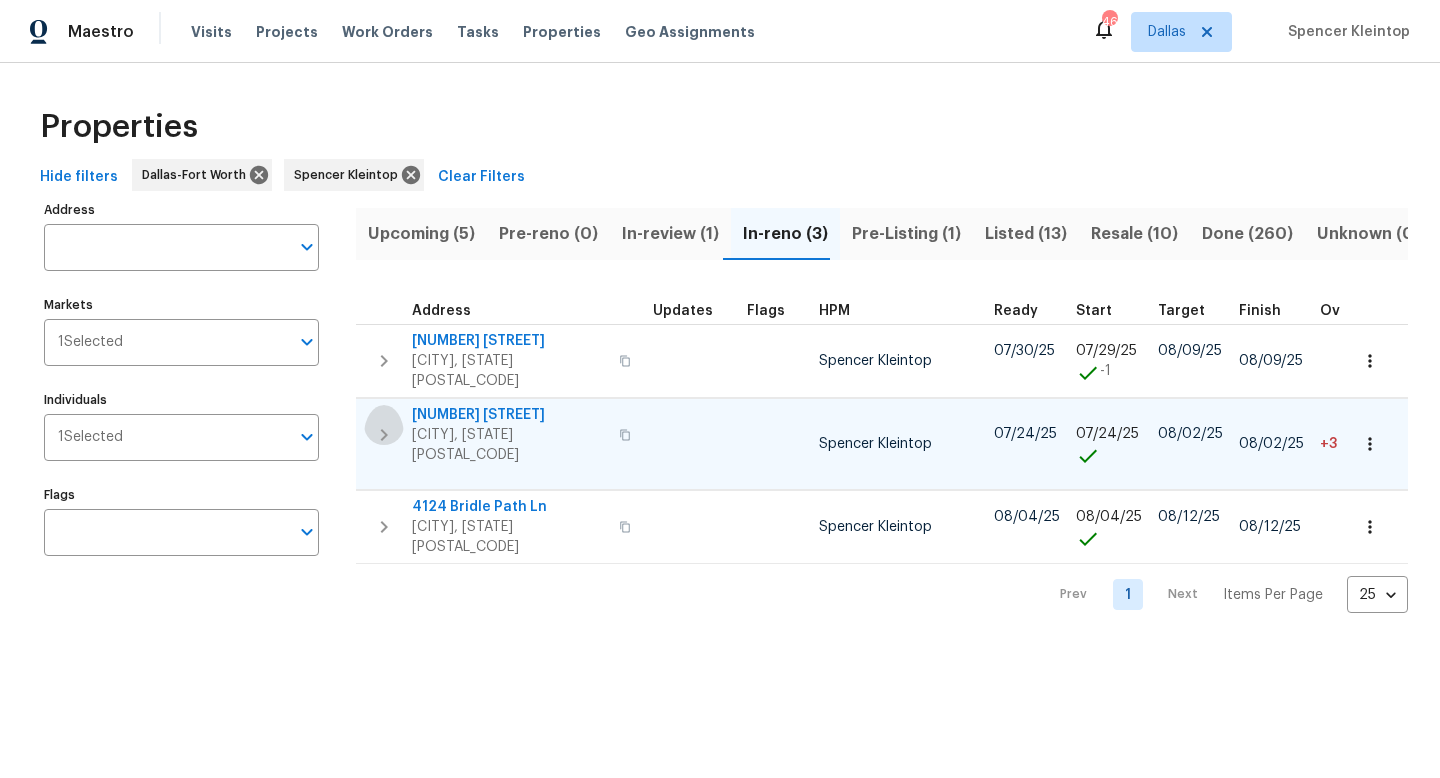 click 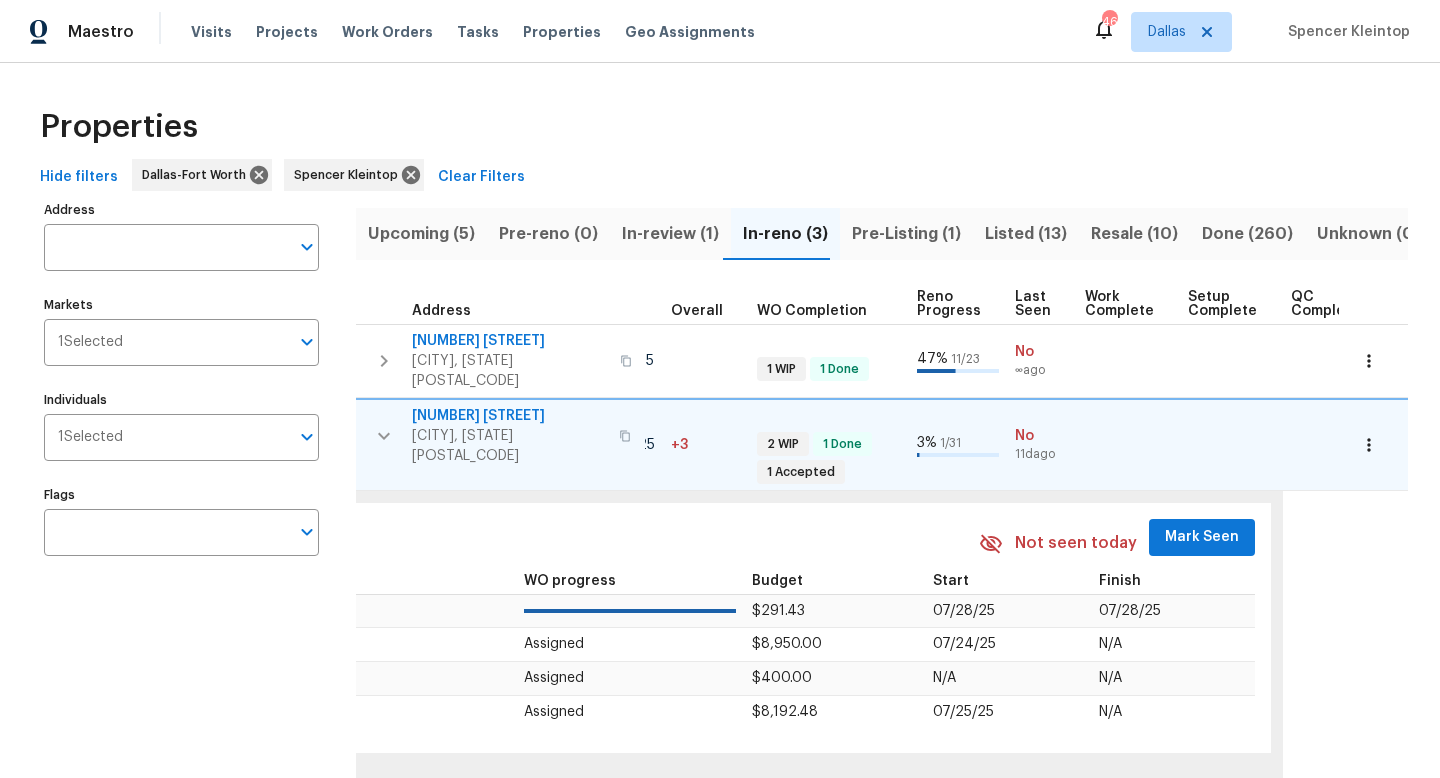 scroll, scrollTop: 0, scrollLeft: 654, axis: horizontal 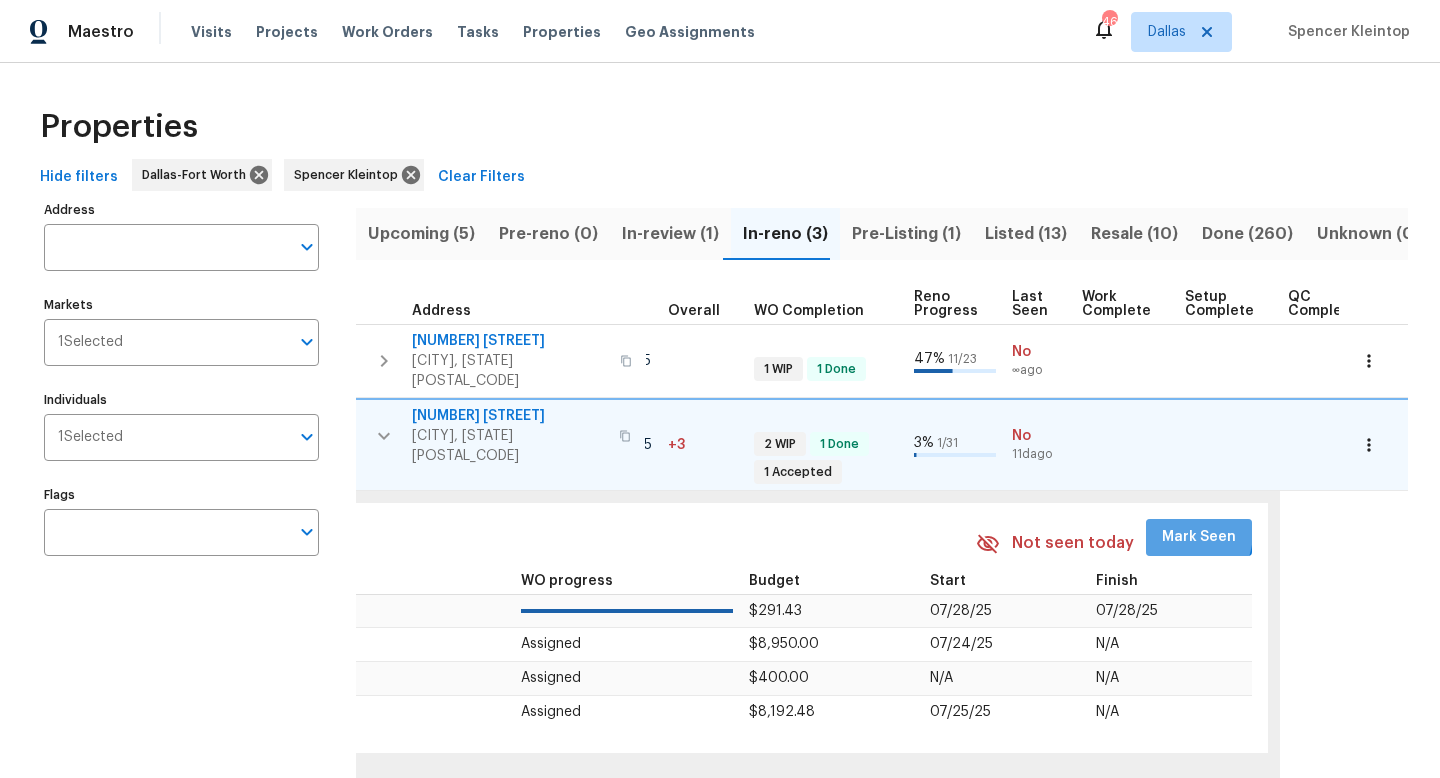 click on "Mark Seen" at bounding box center [1199, 537] 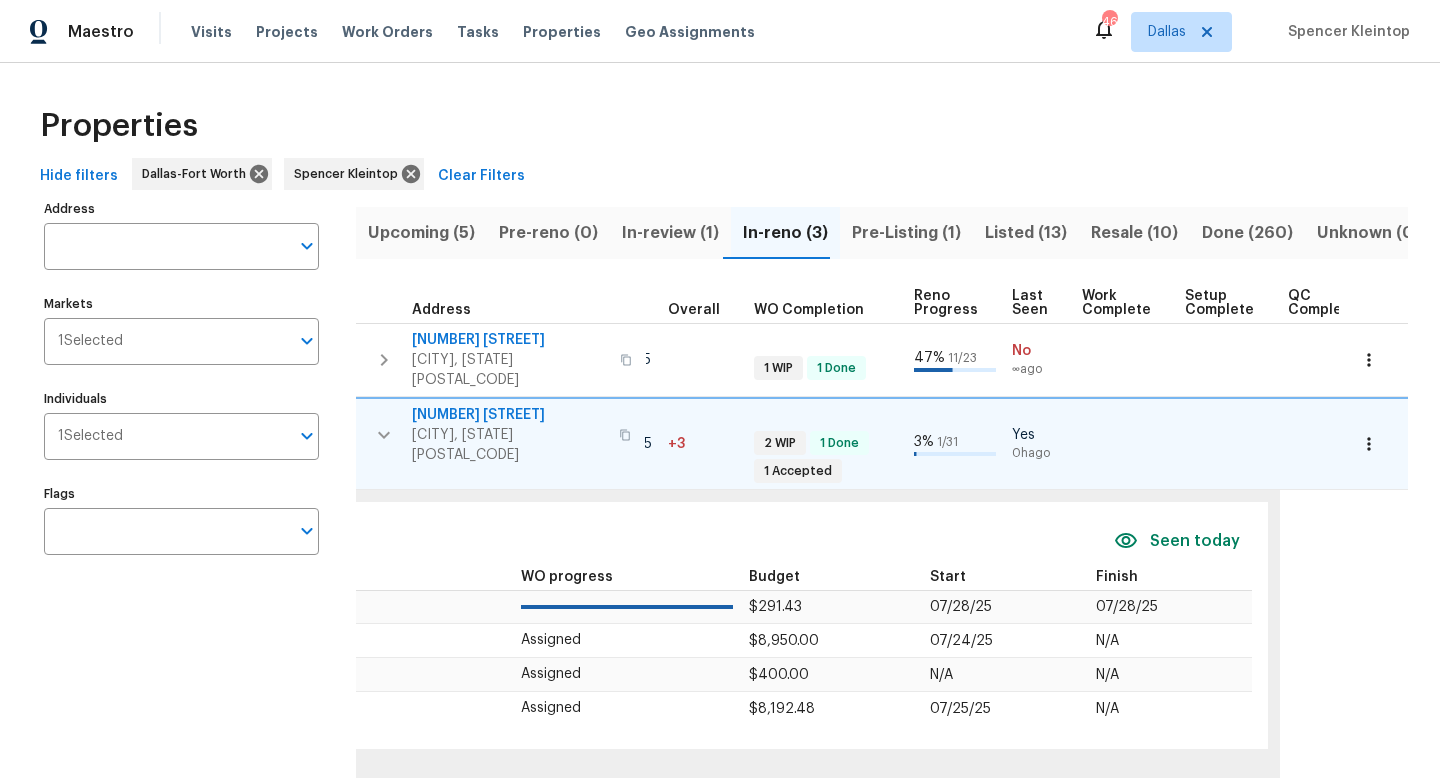 scroll, scrollTop: 2, scrollLeft: 0, axis: vertical 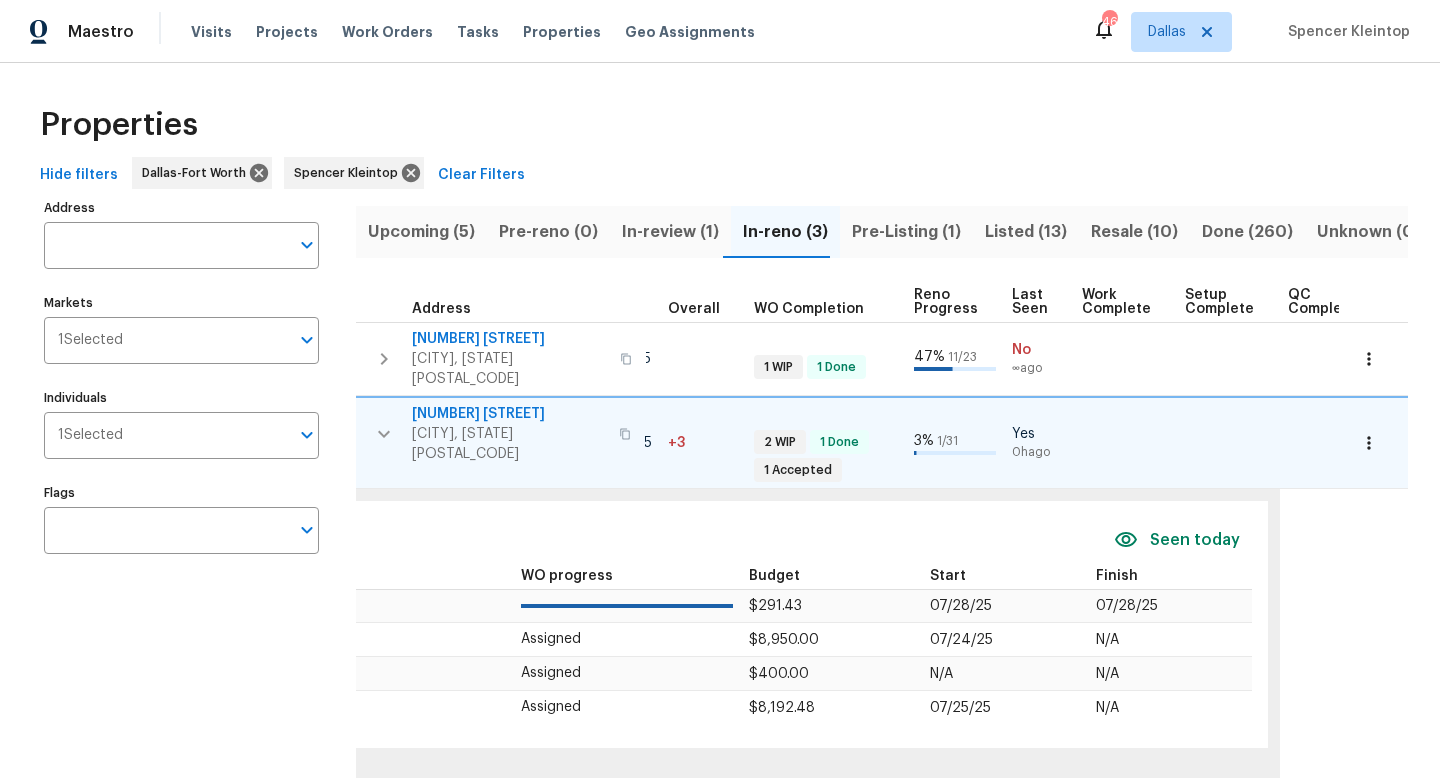 click 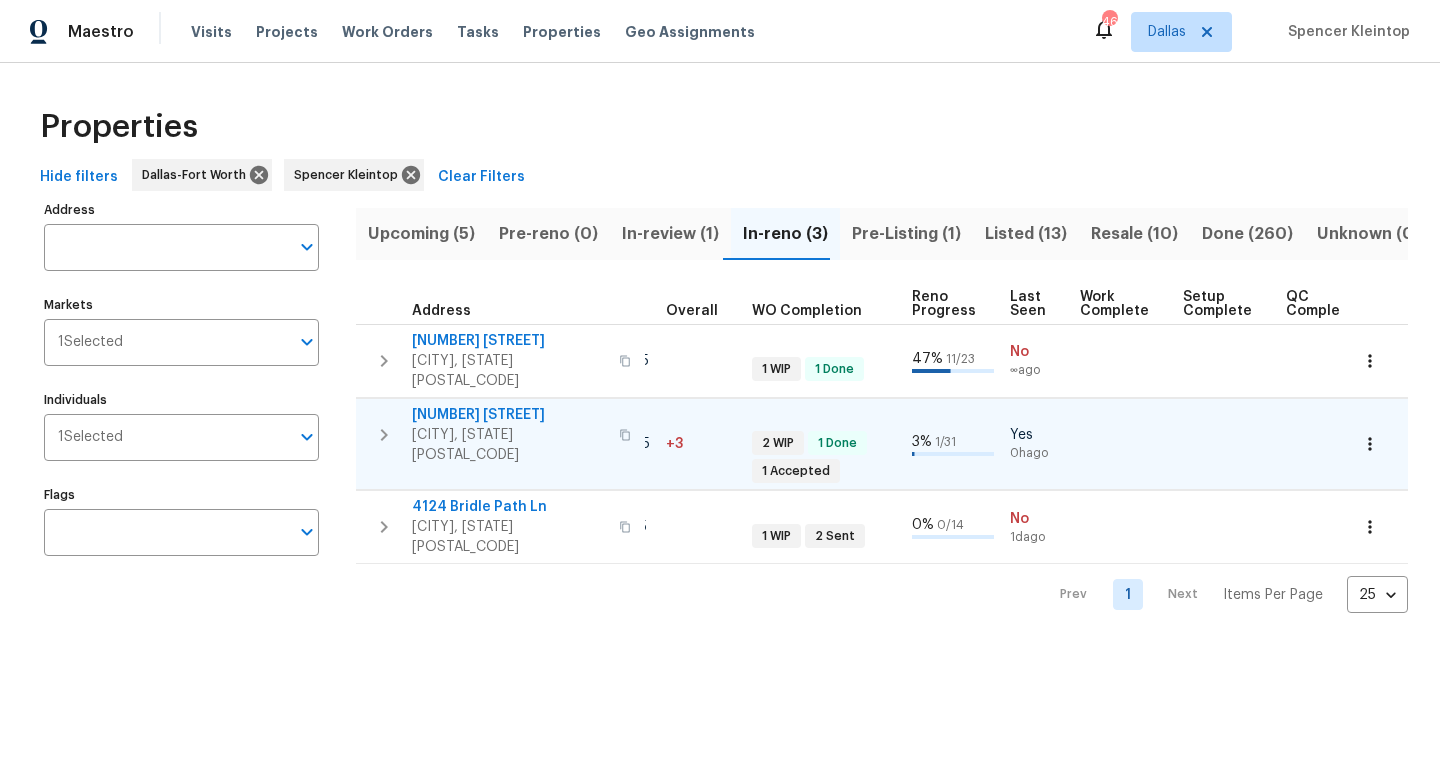 scroll, scrollTop: 0, scrollLeft: 650, axis: horizontal 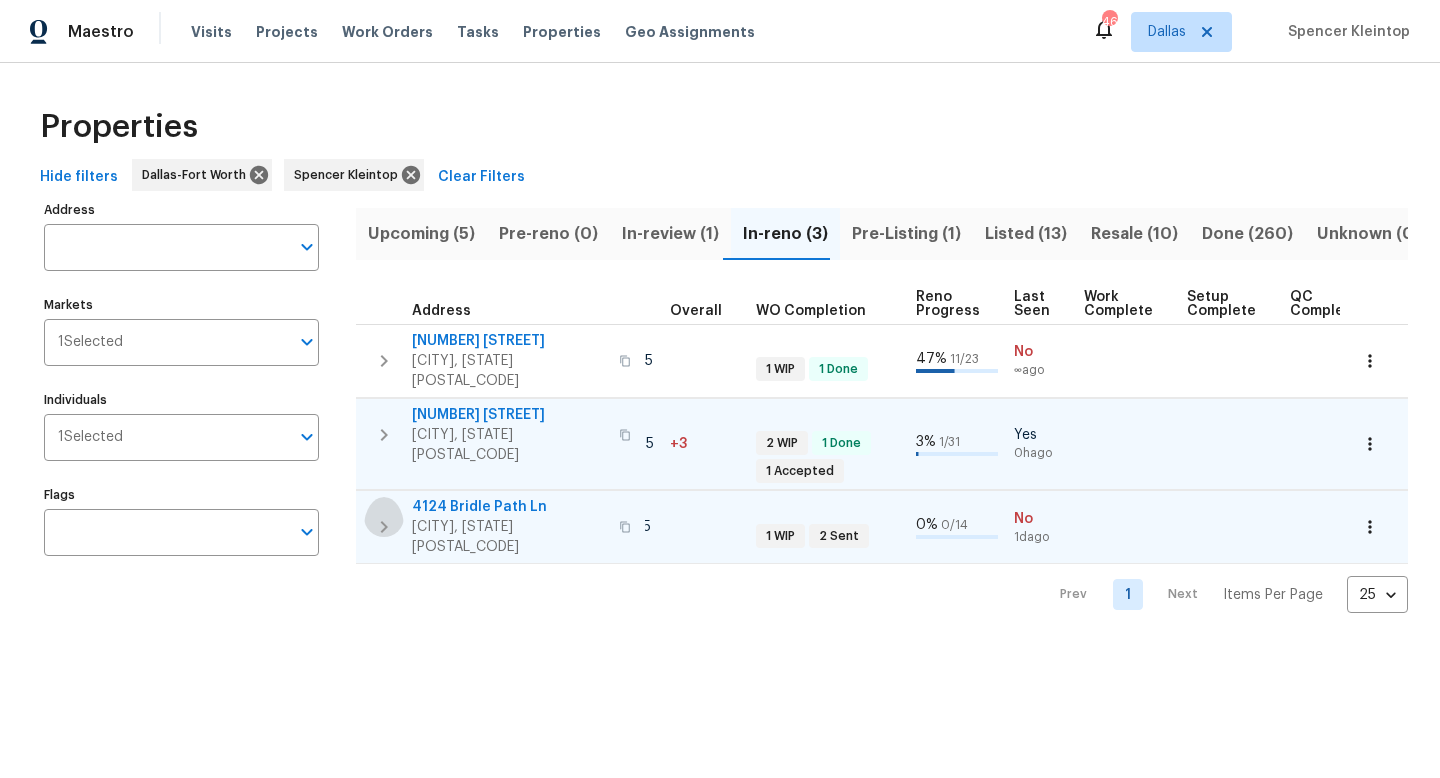 click 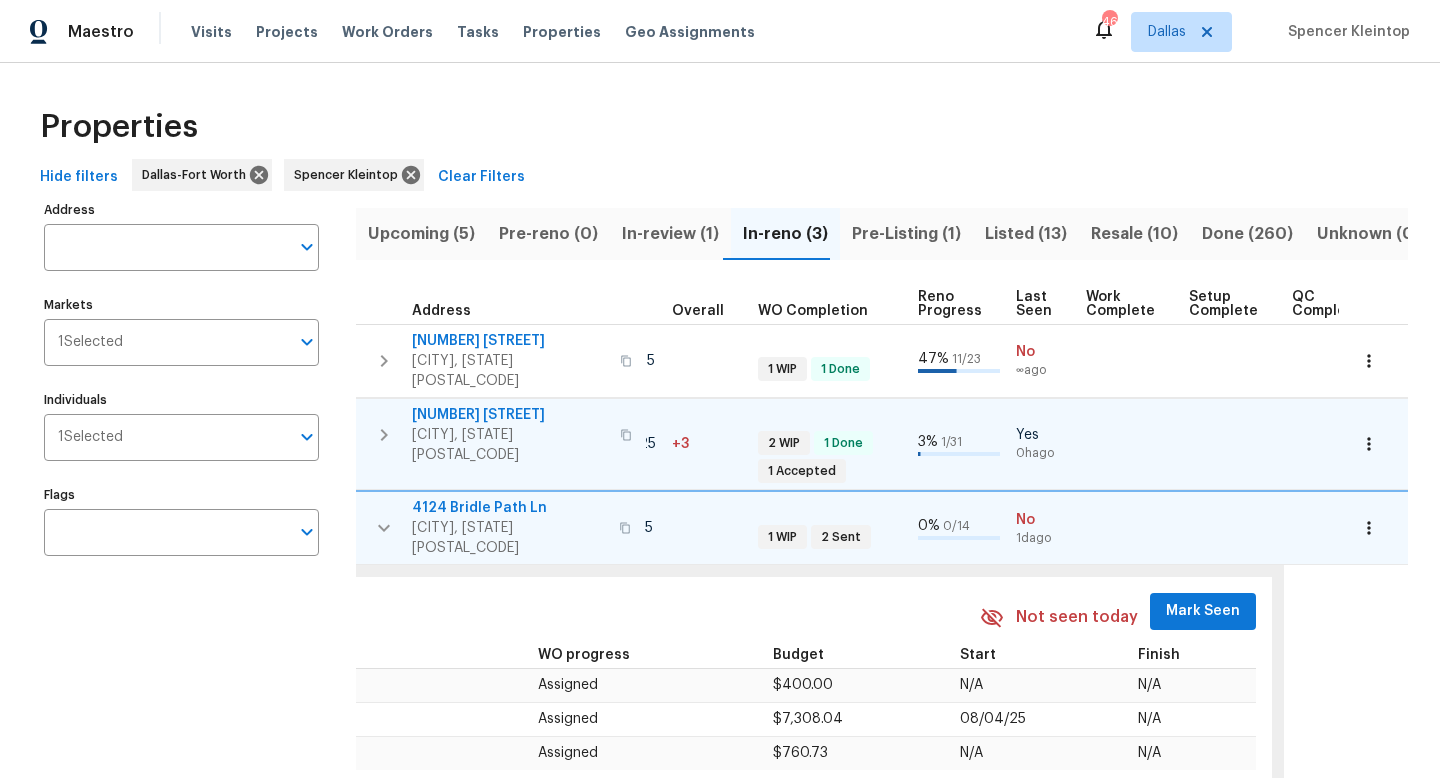 click on "Mark Seen" at bounding box center (1203, 611) 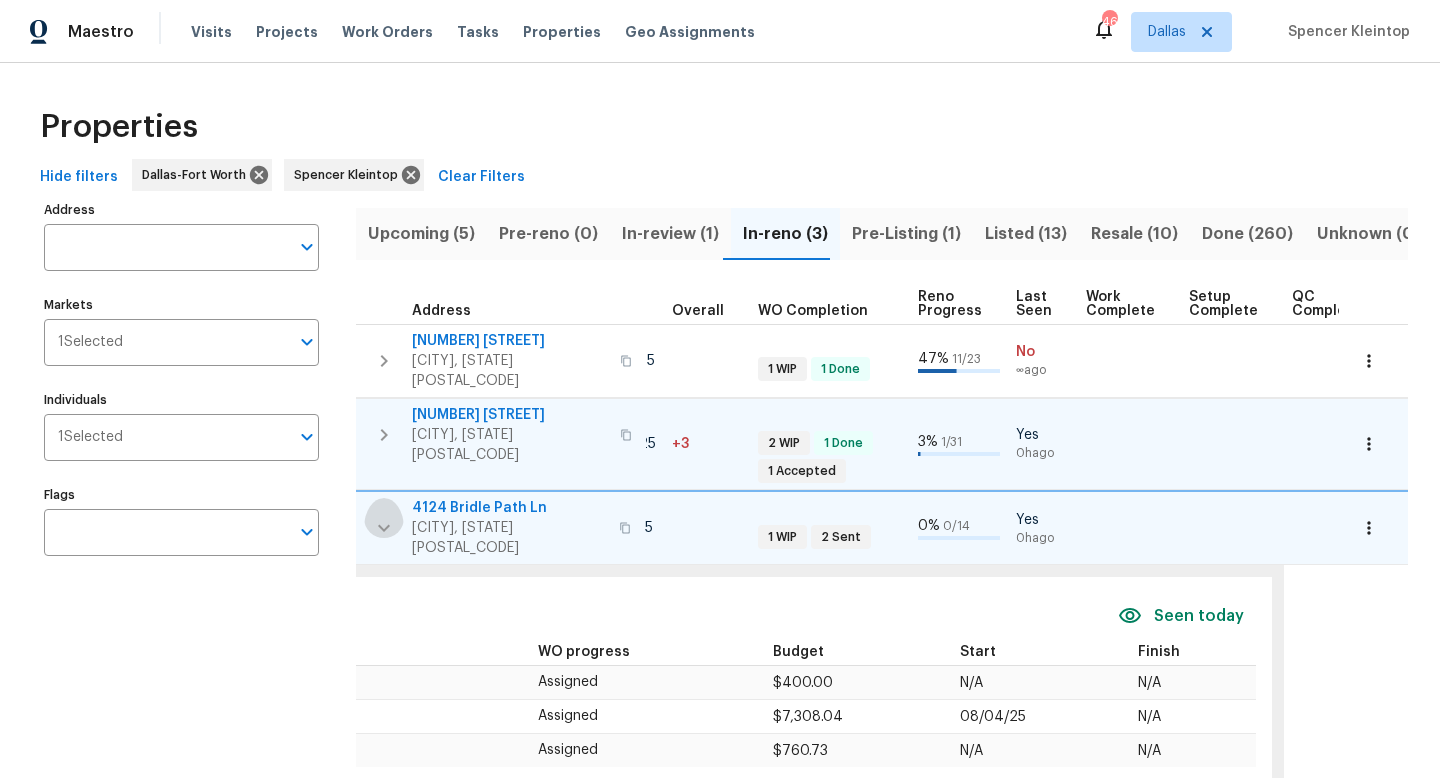 click 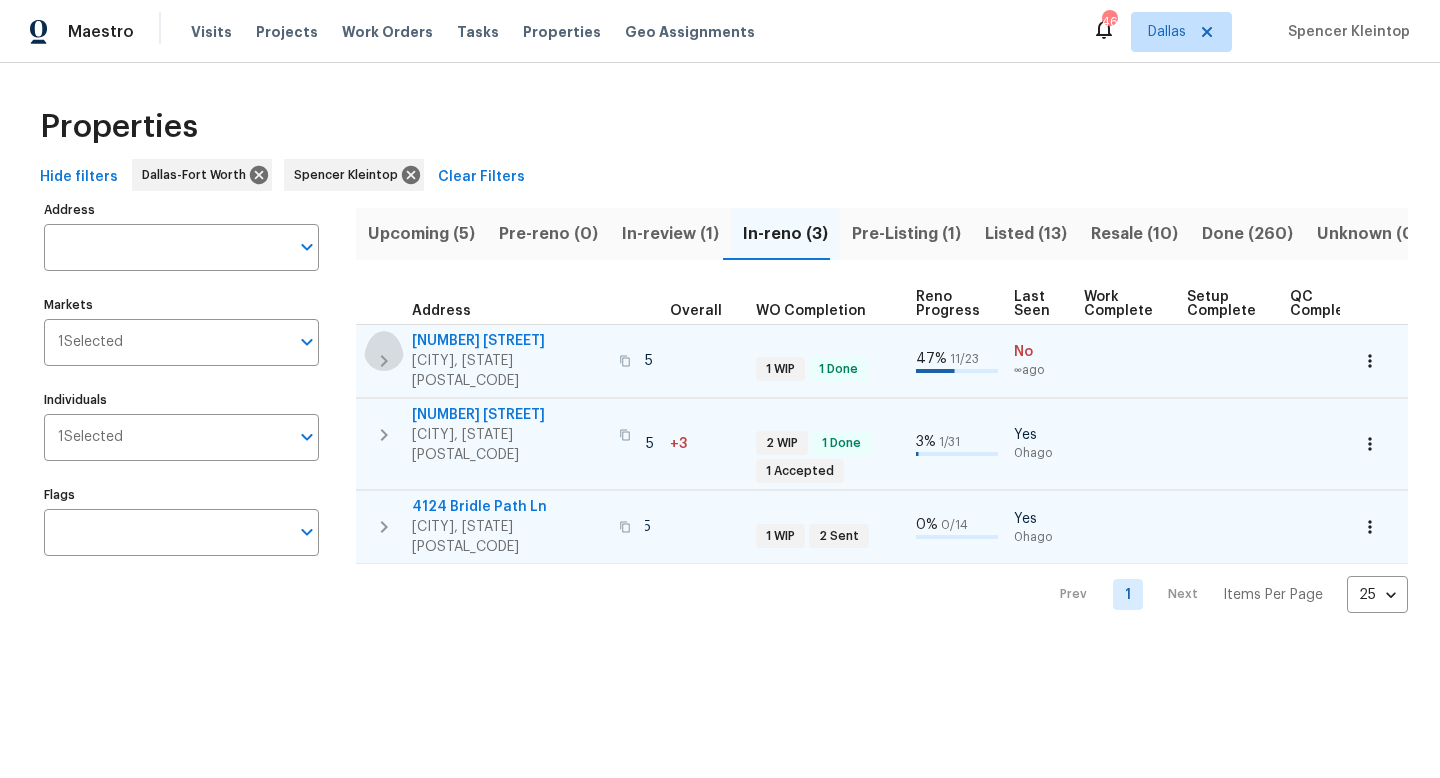 click 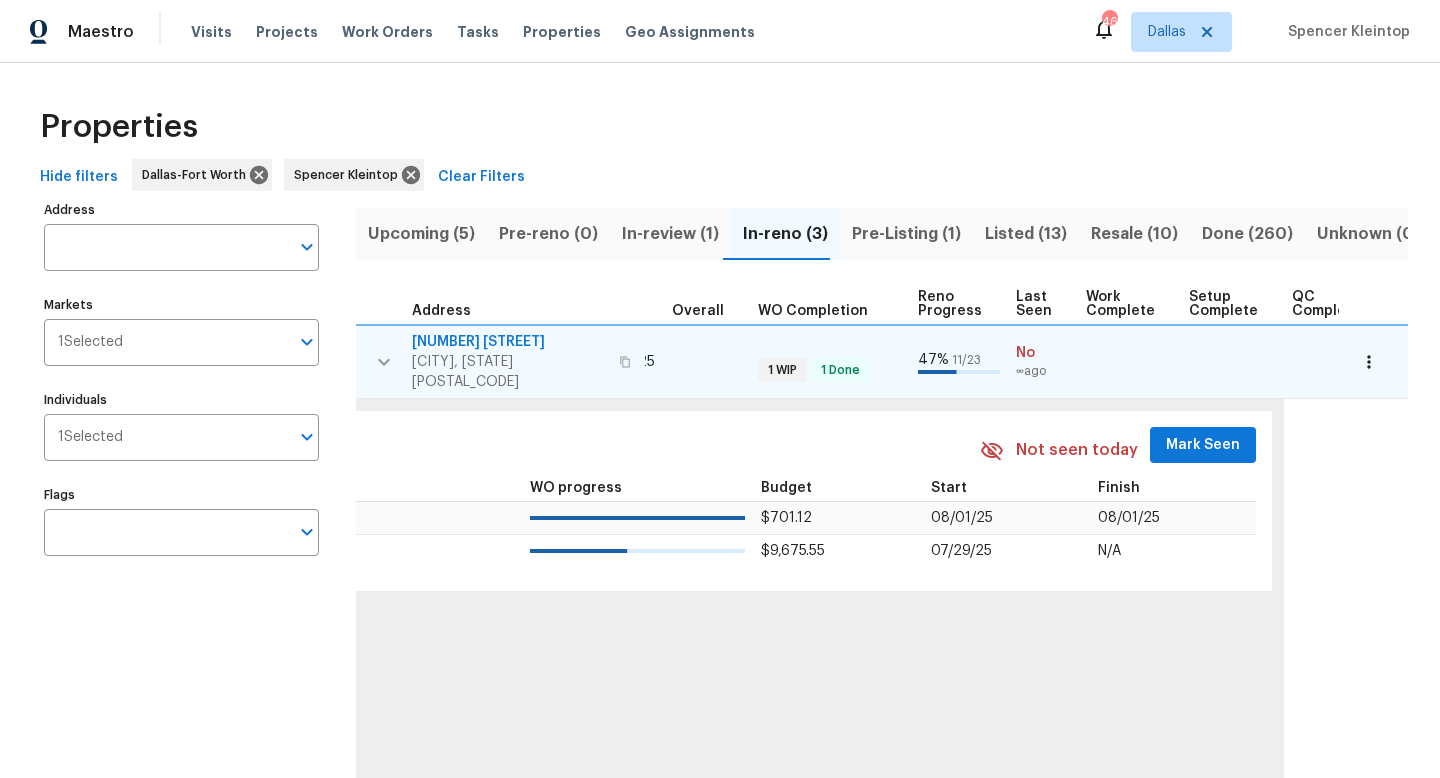 click on "Mark Seen" at bounding box center (1203, 445) 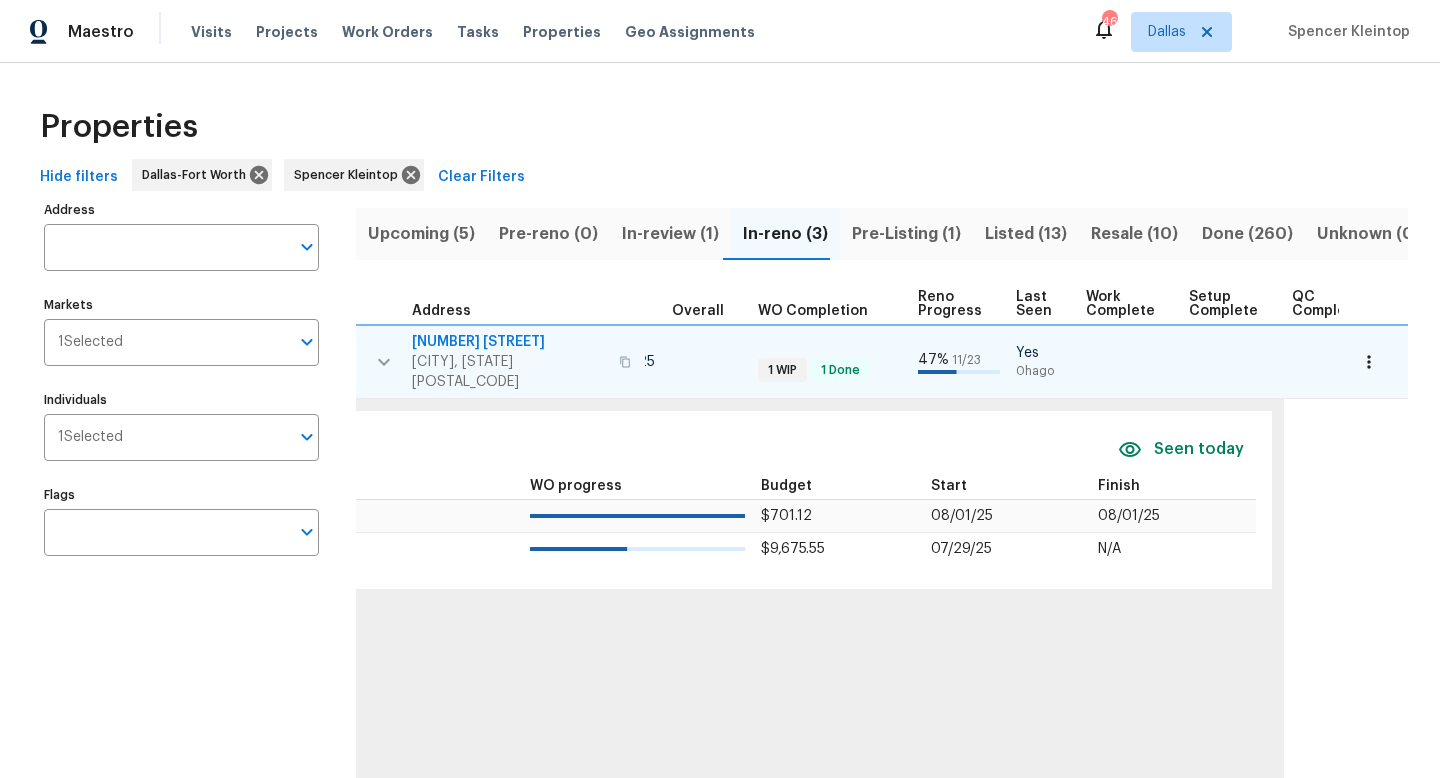 click 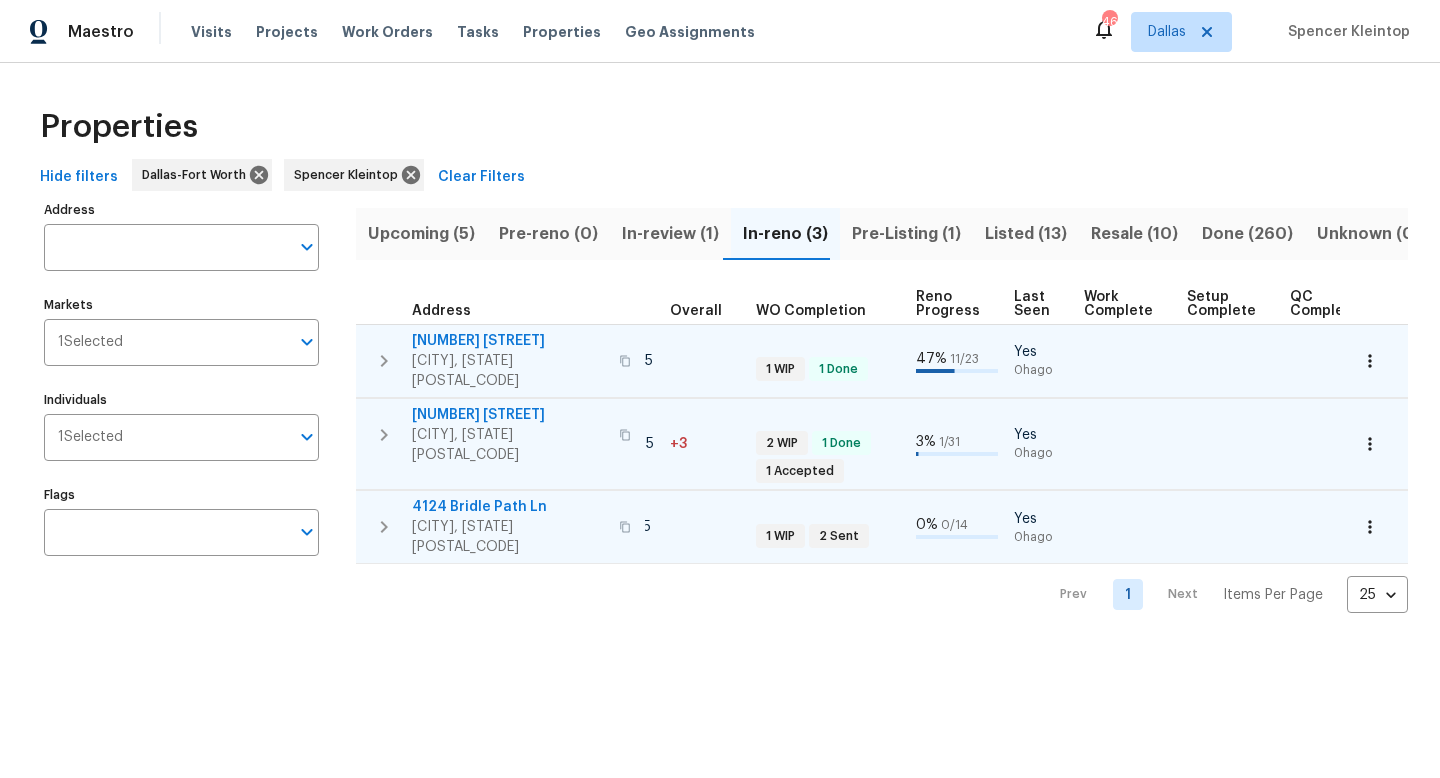 click 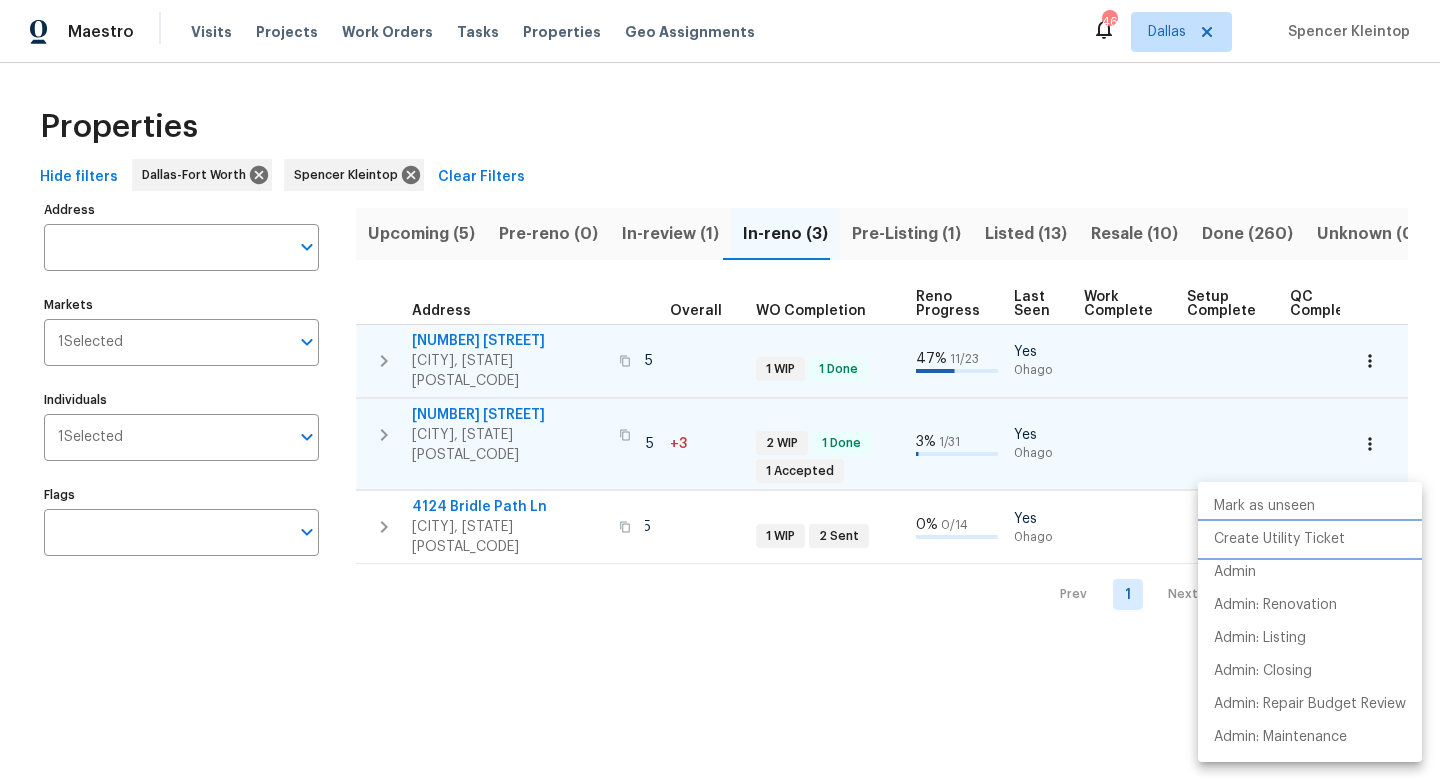 click on "Create Utility Ticket" at bounding box center (1279, 539) 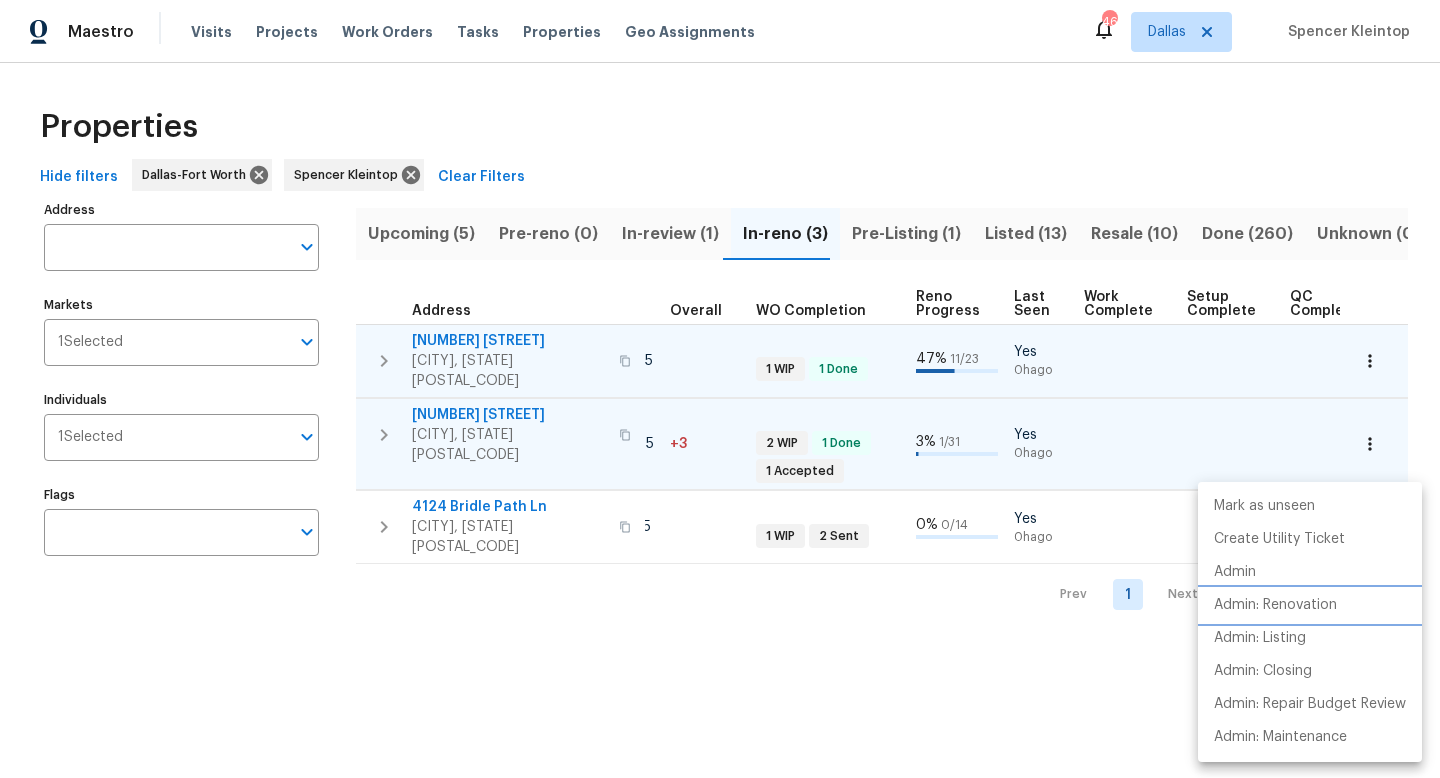 click on "Admin: Renovation" at bounding box center (1275, 605) 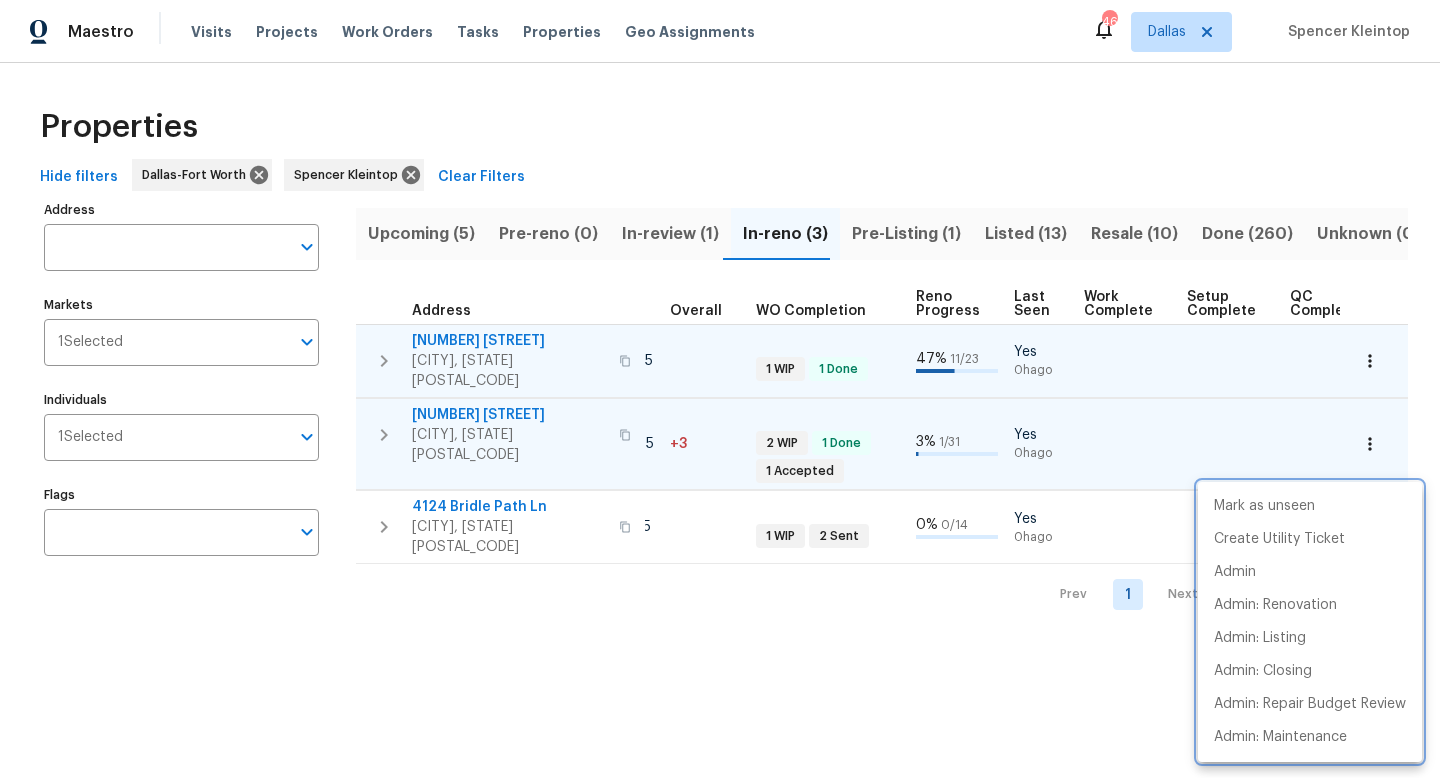 click at bounding box center [720, 389] 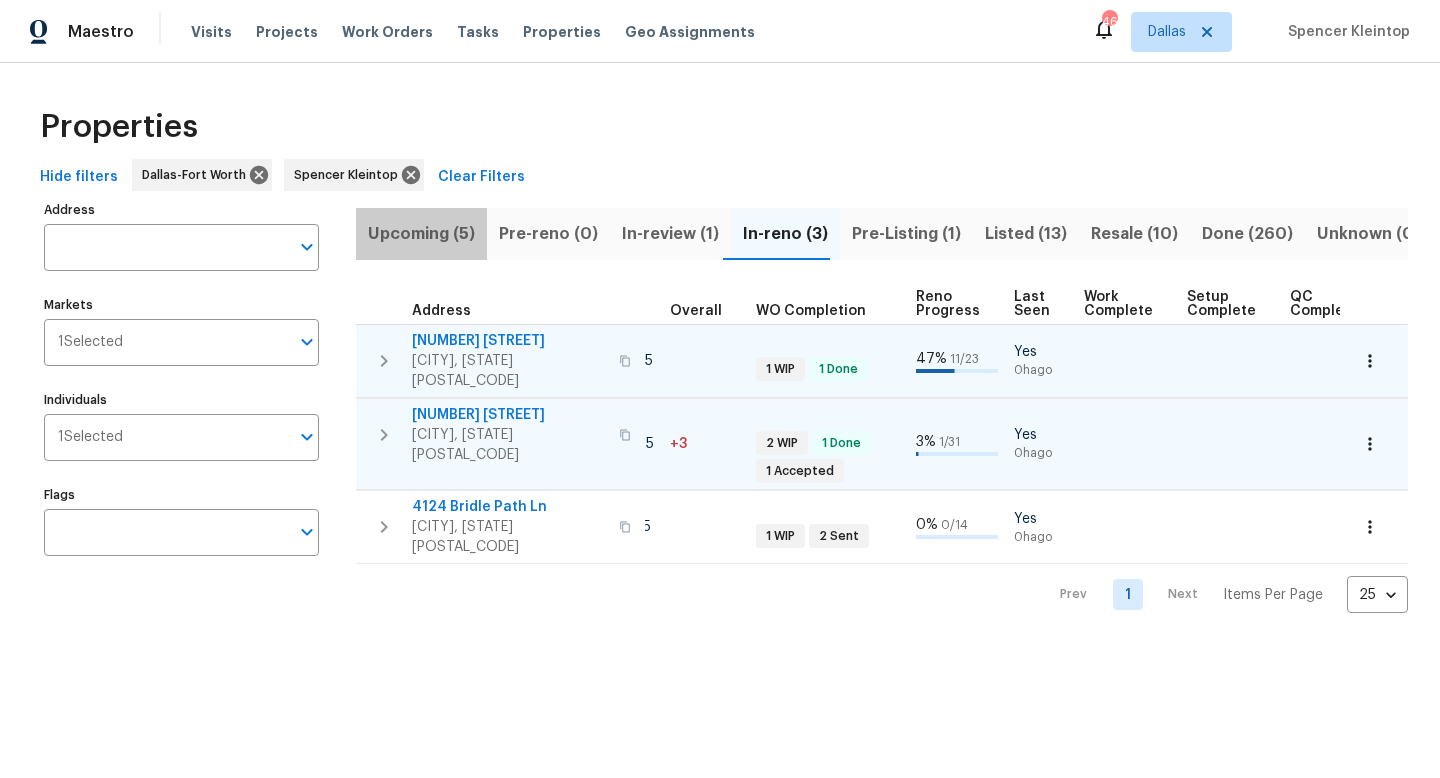 click on "Upcoming (5)" at bounding box center [421, 234] 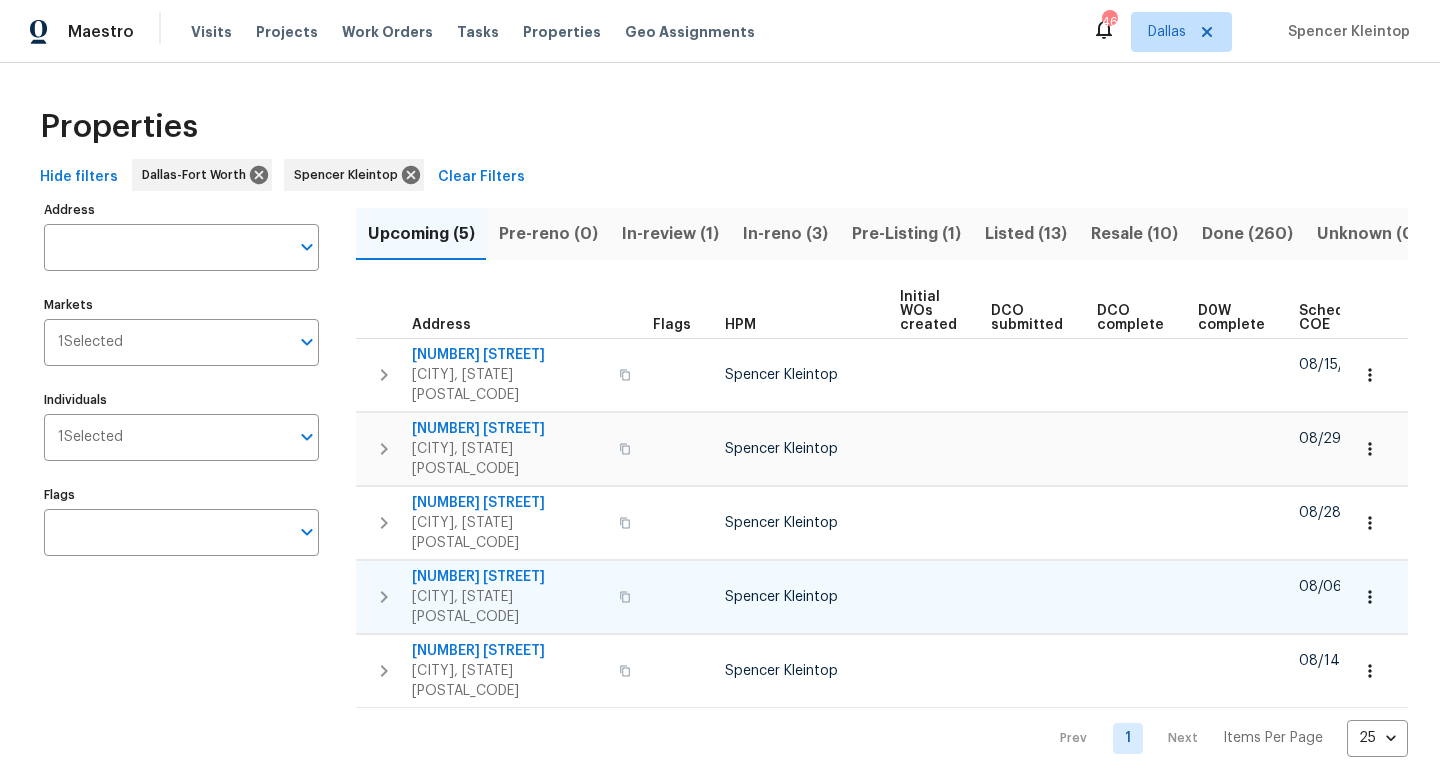 type 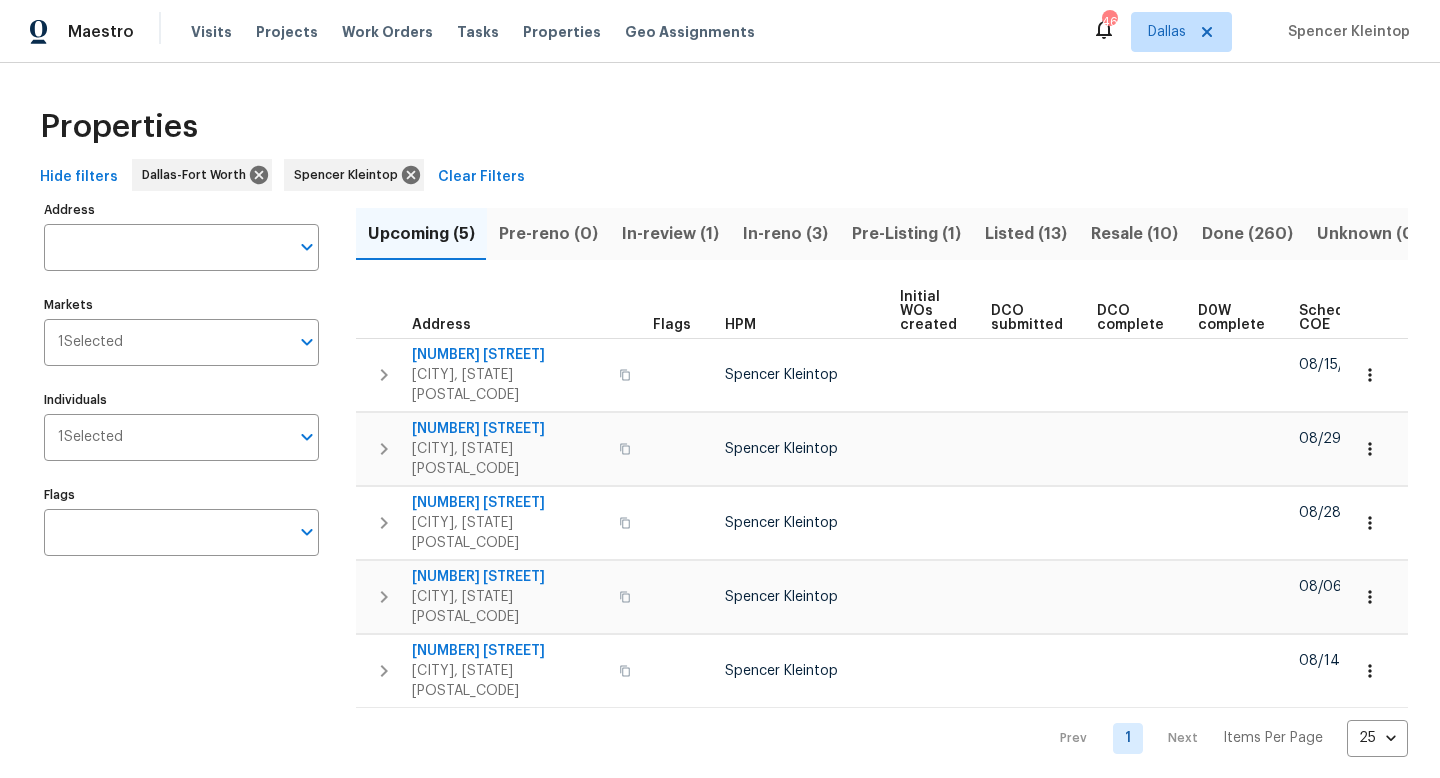 click on "Pre-Listing (1)" at bounding box center (906, 234) 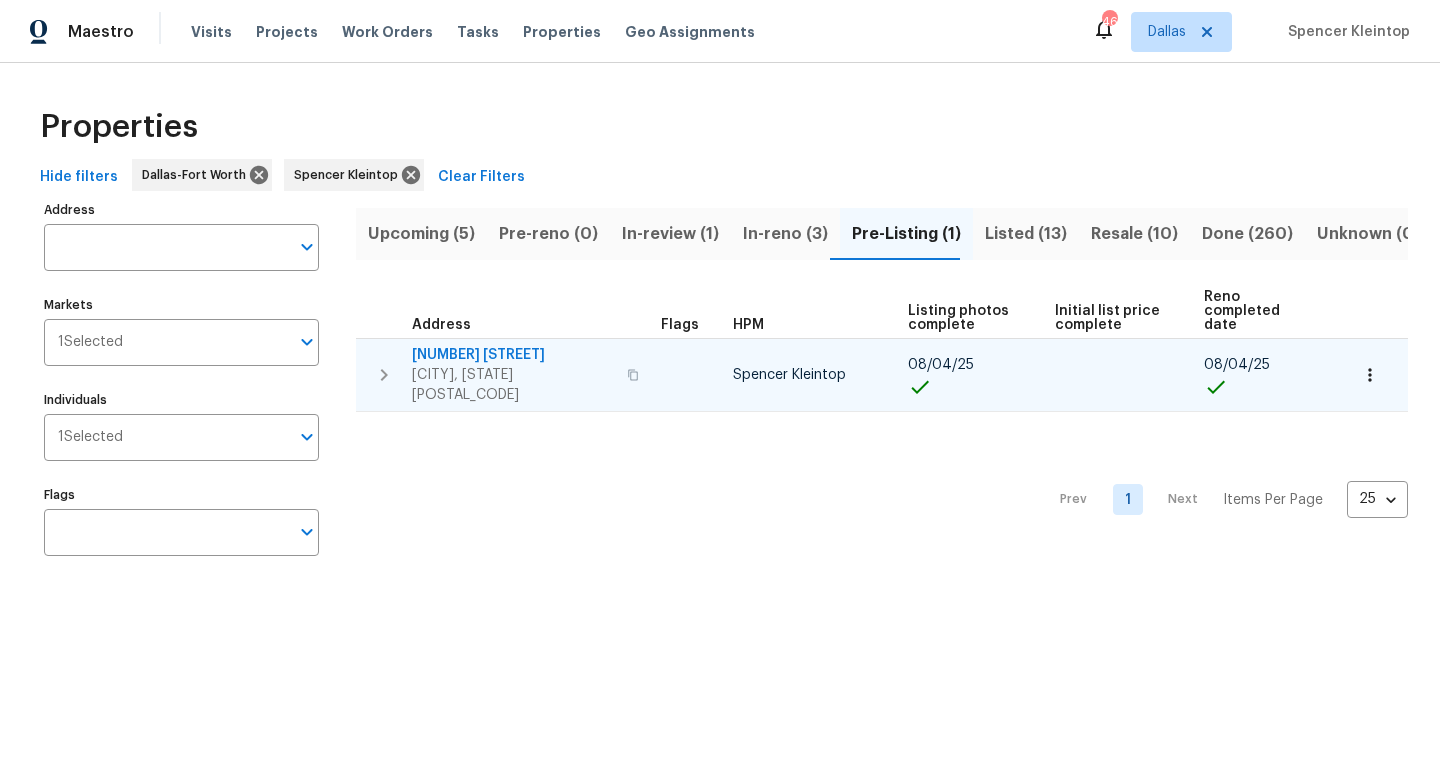 type 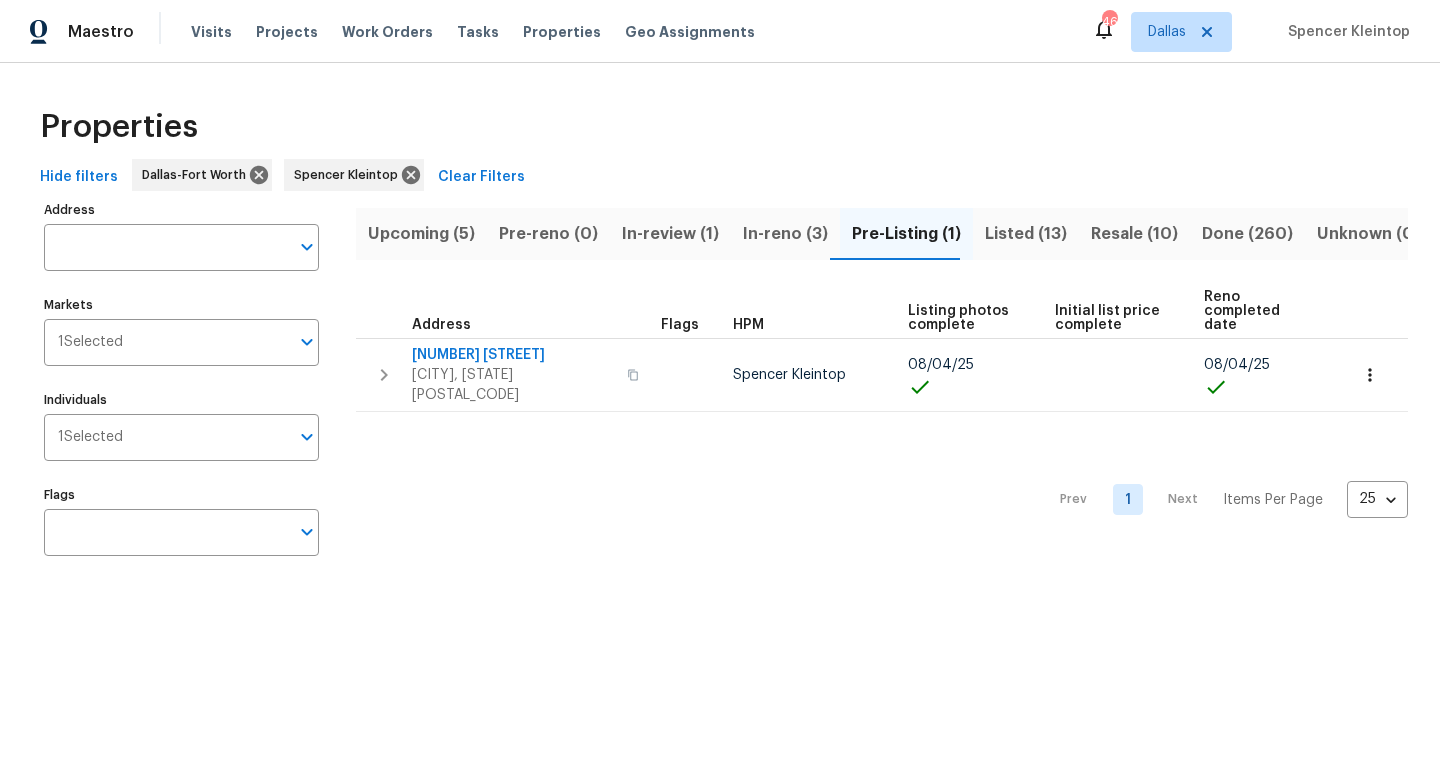click on "In-reno (3)" at bounding box center [785, 234] 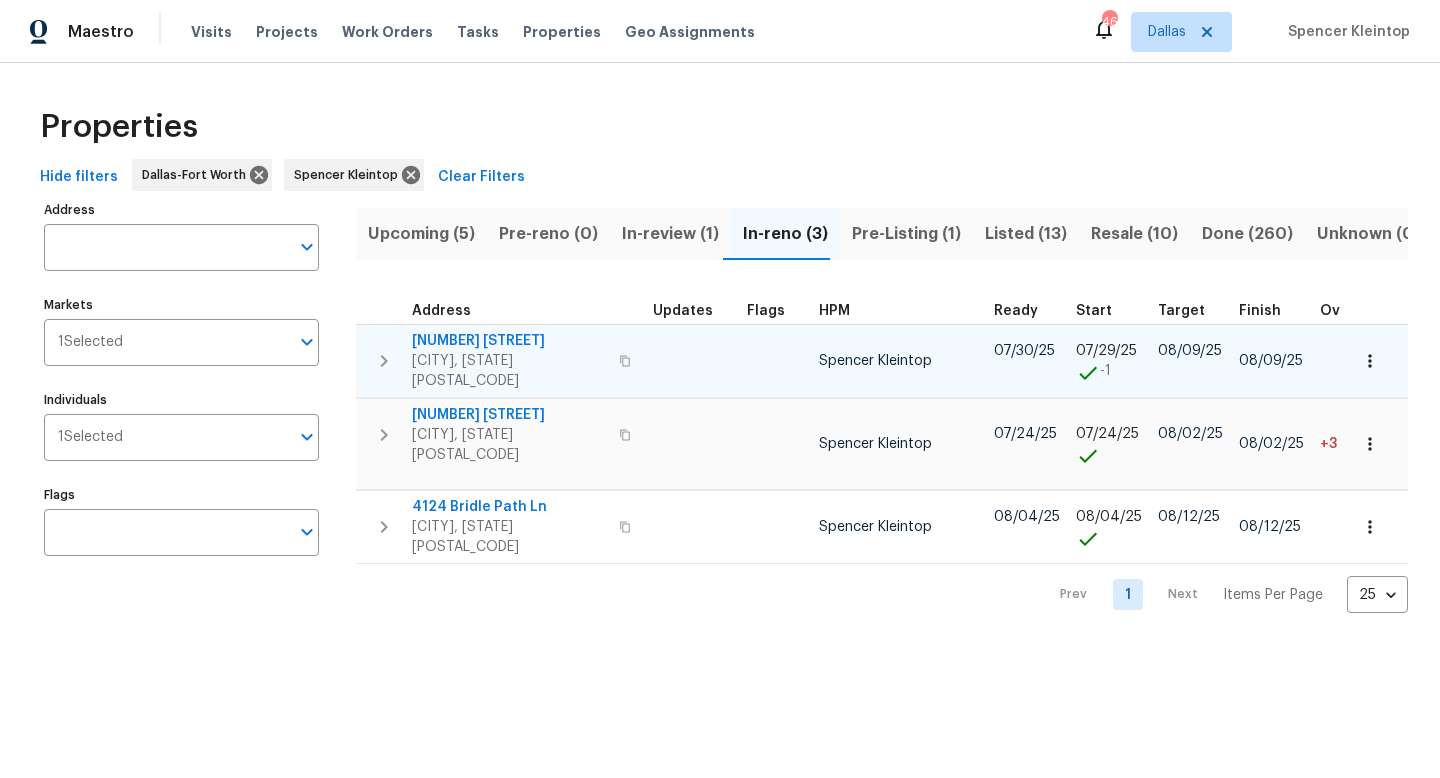 type 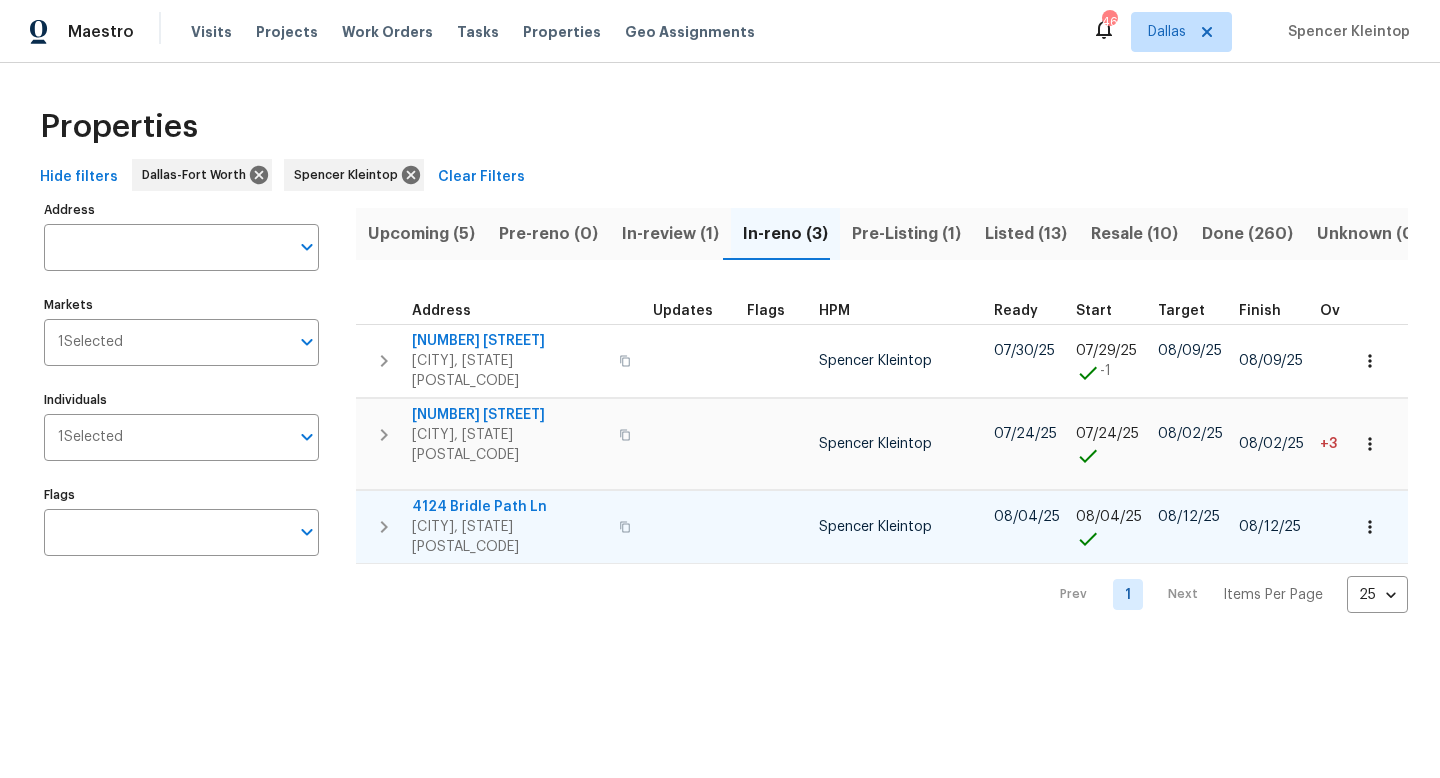 click on "4124 Bridle Path Ln" at bounding box center (509, 507) 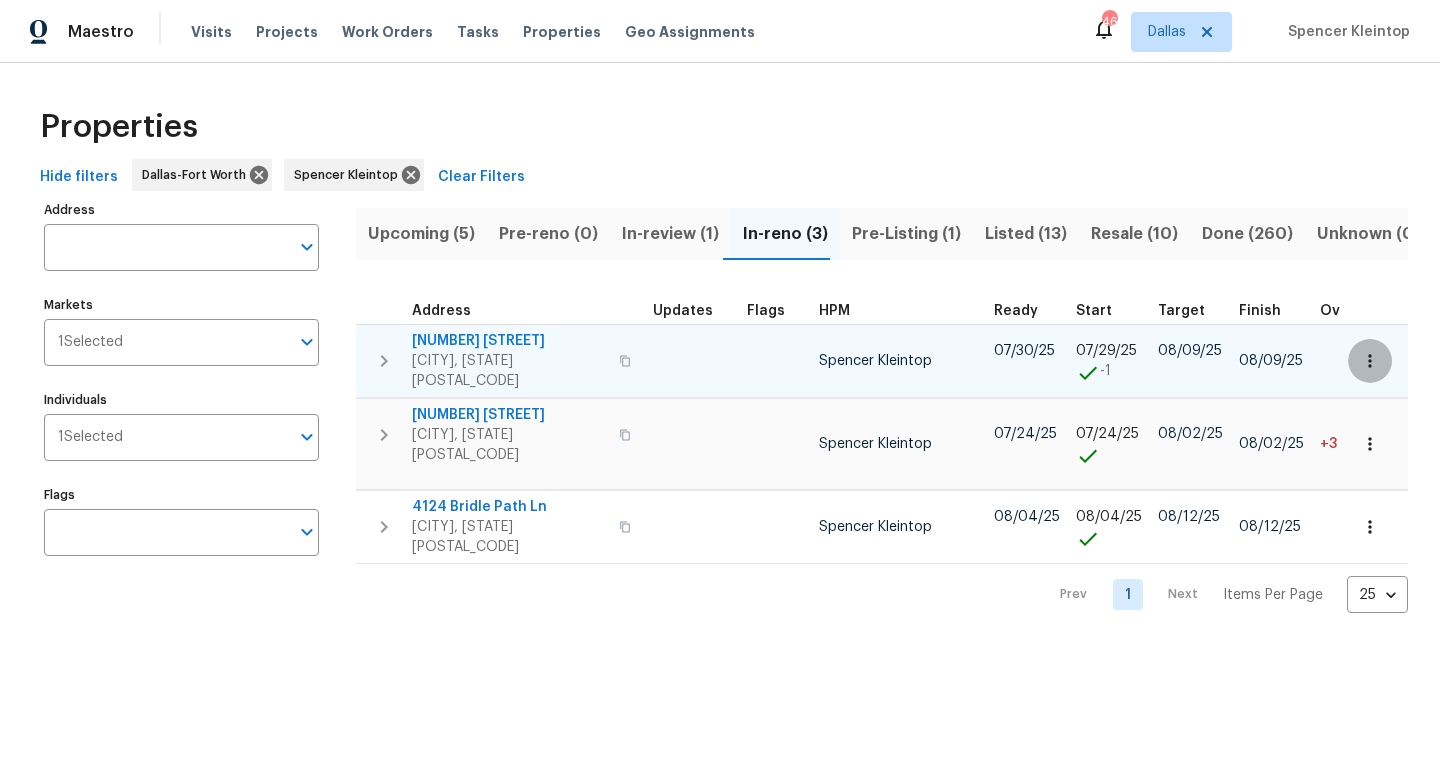 click 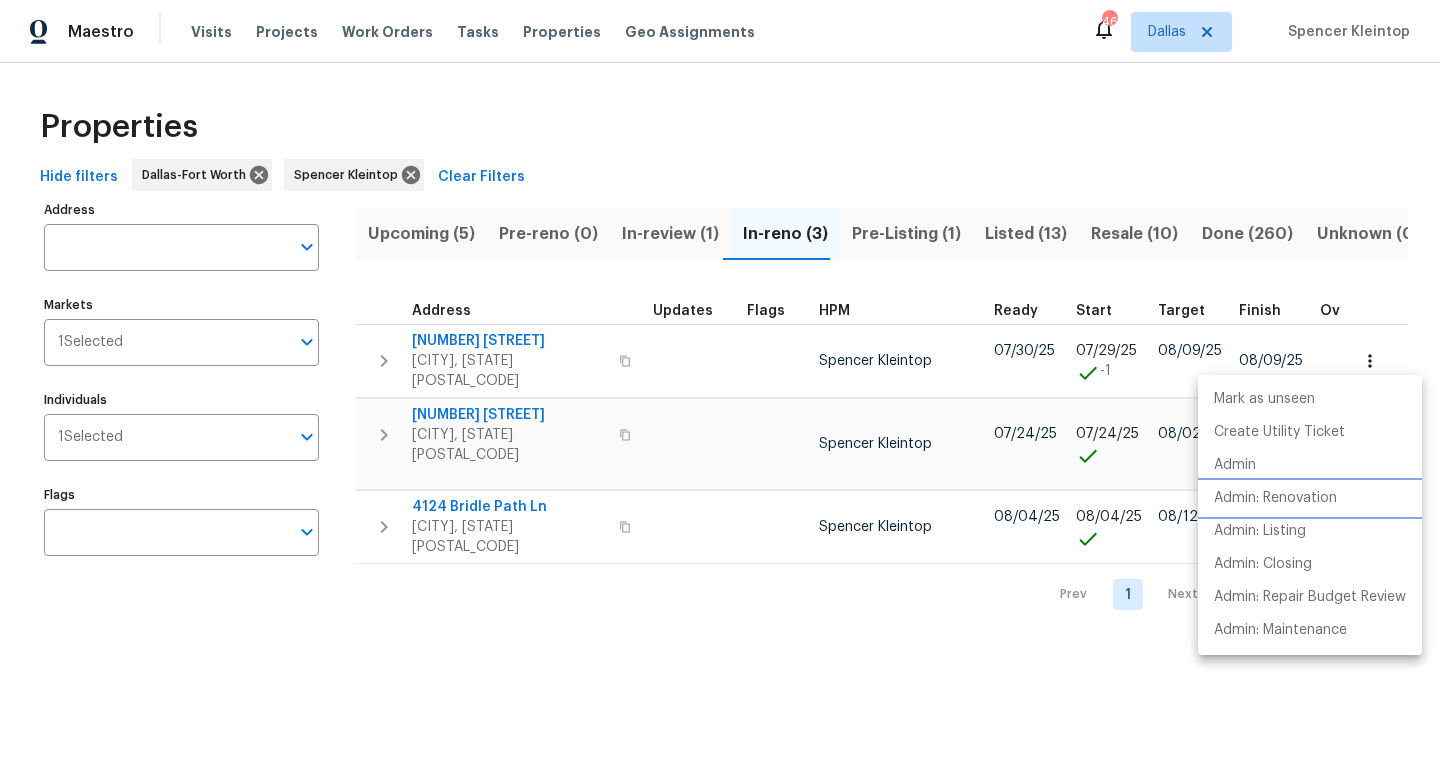 click on "Admin: Renovation" at bounding box center [1275, 498] 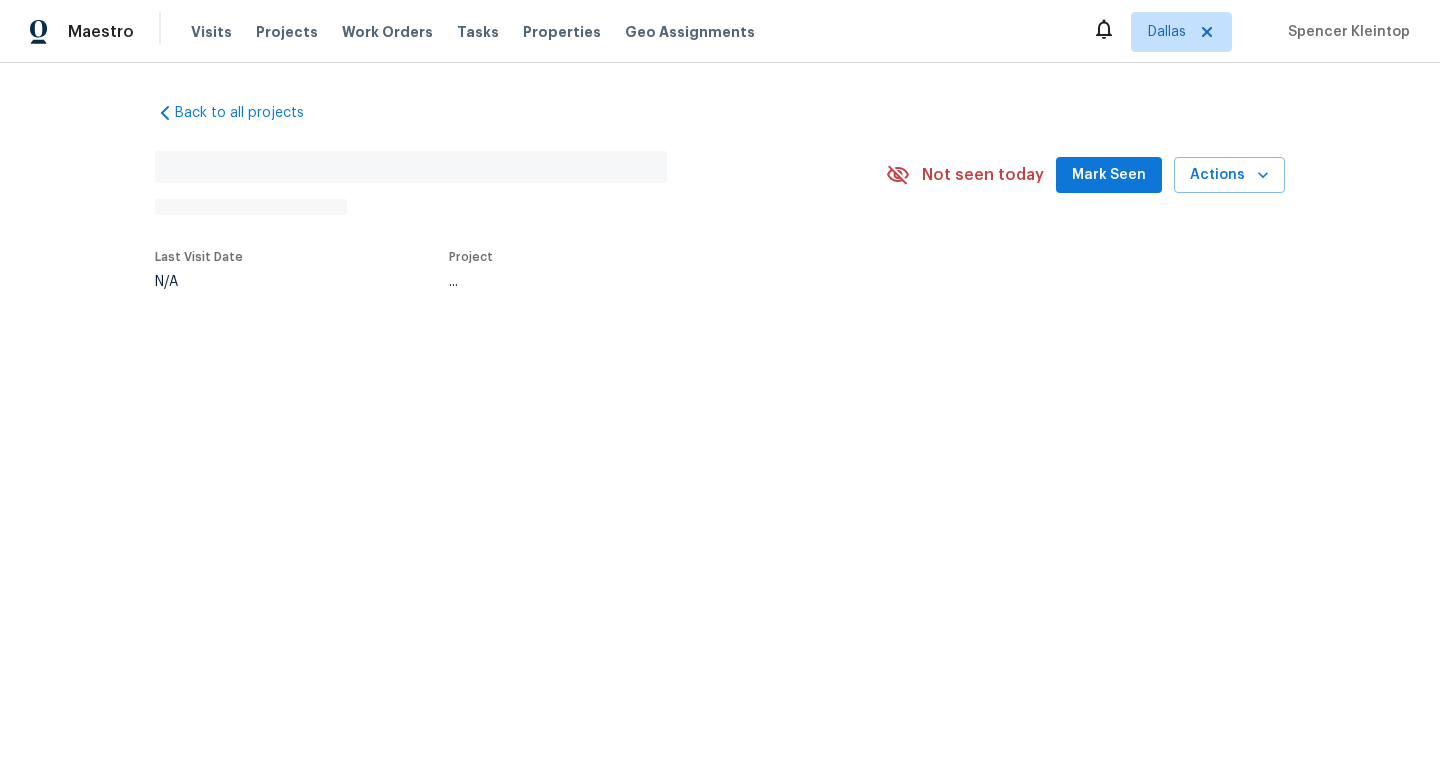 scroll, scrollTop: 0, scrollLeft: 0, axis: both 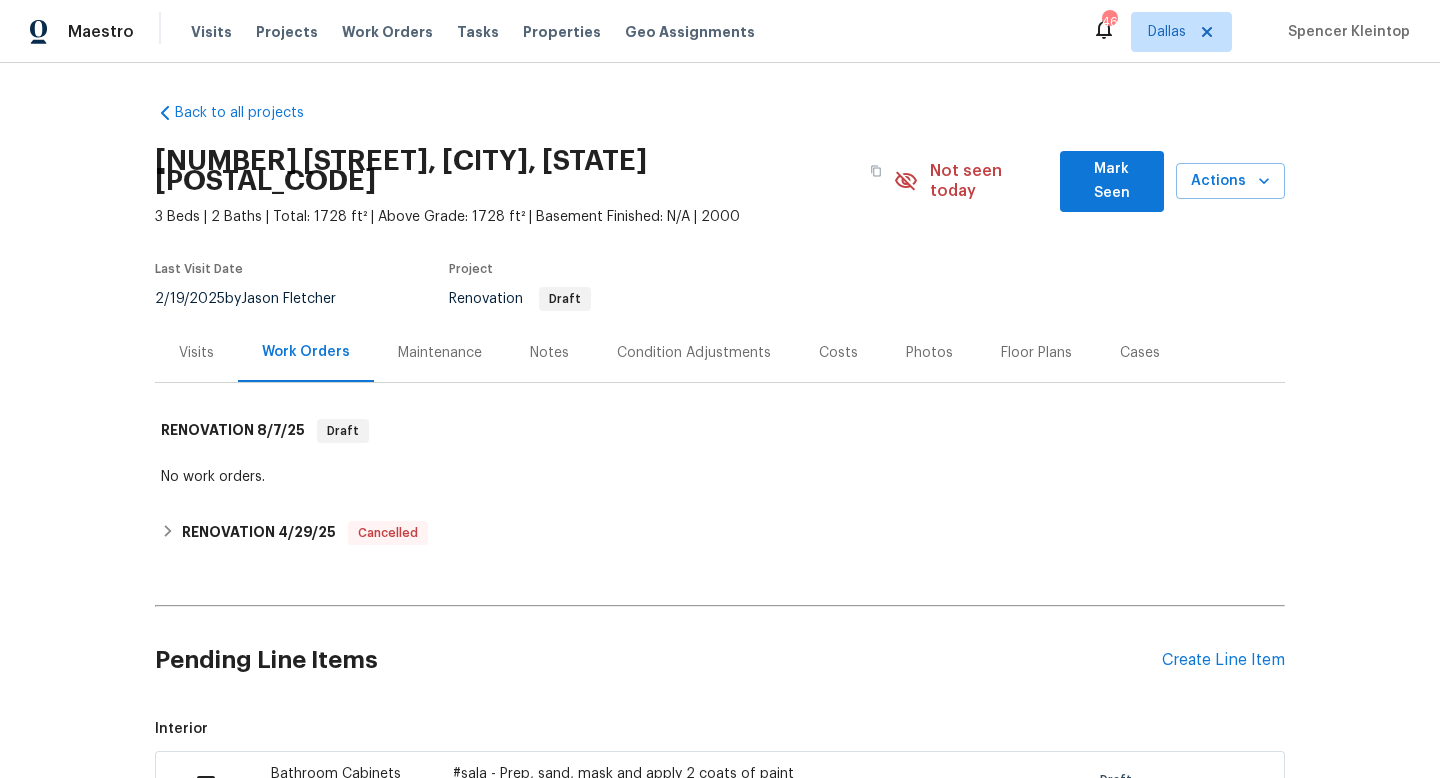 click on "Condition Adjustments" at bounding box center [694, 352] 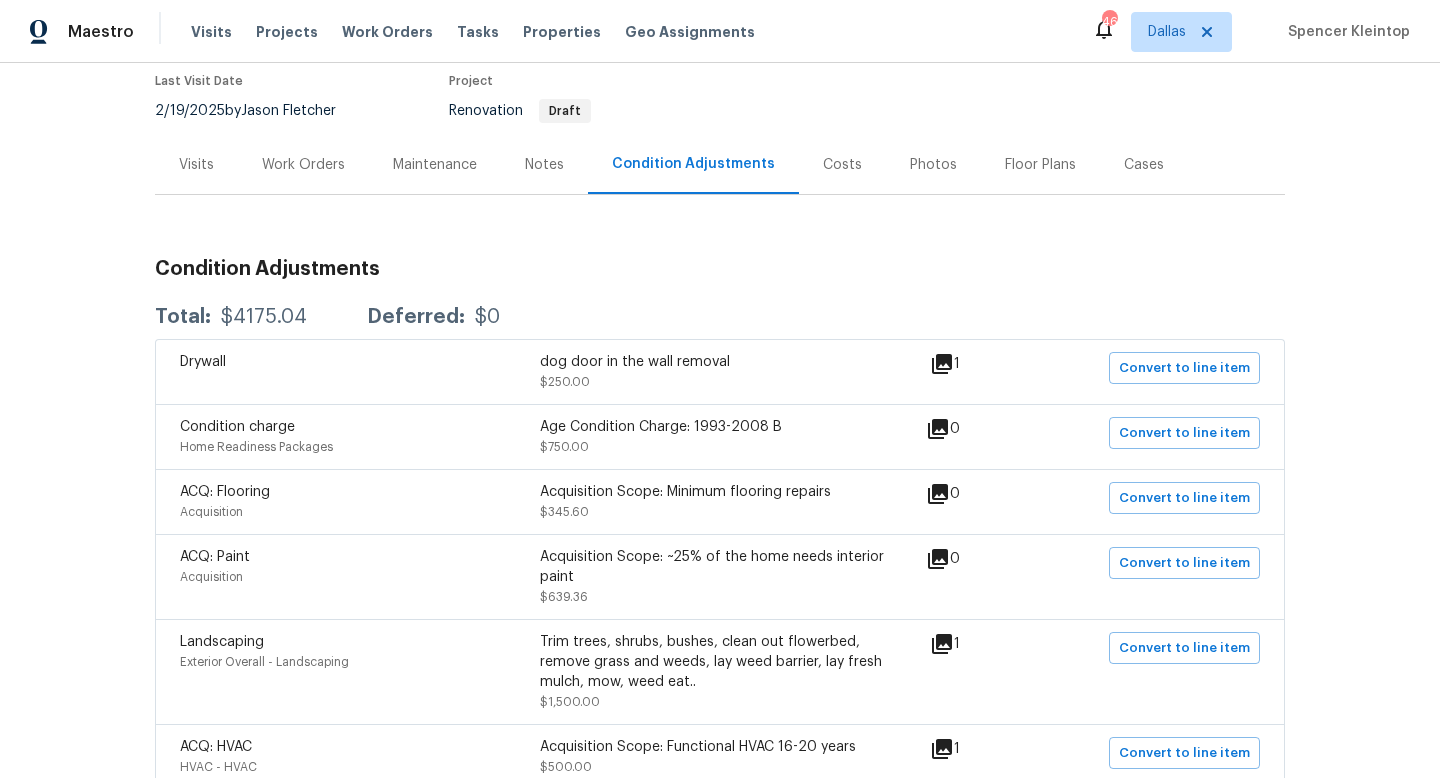 scroll, scrollTop: 163, scrollLeft: 0, axis: vertical 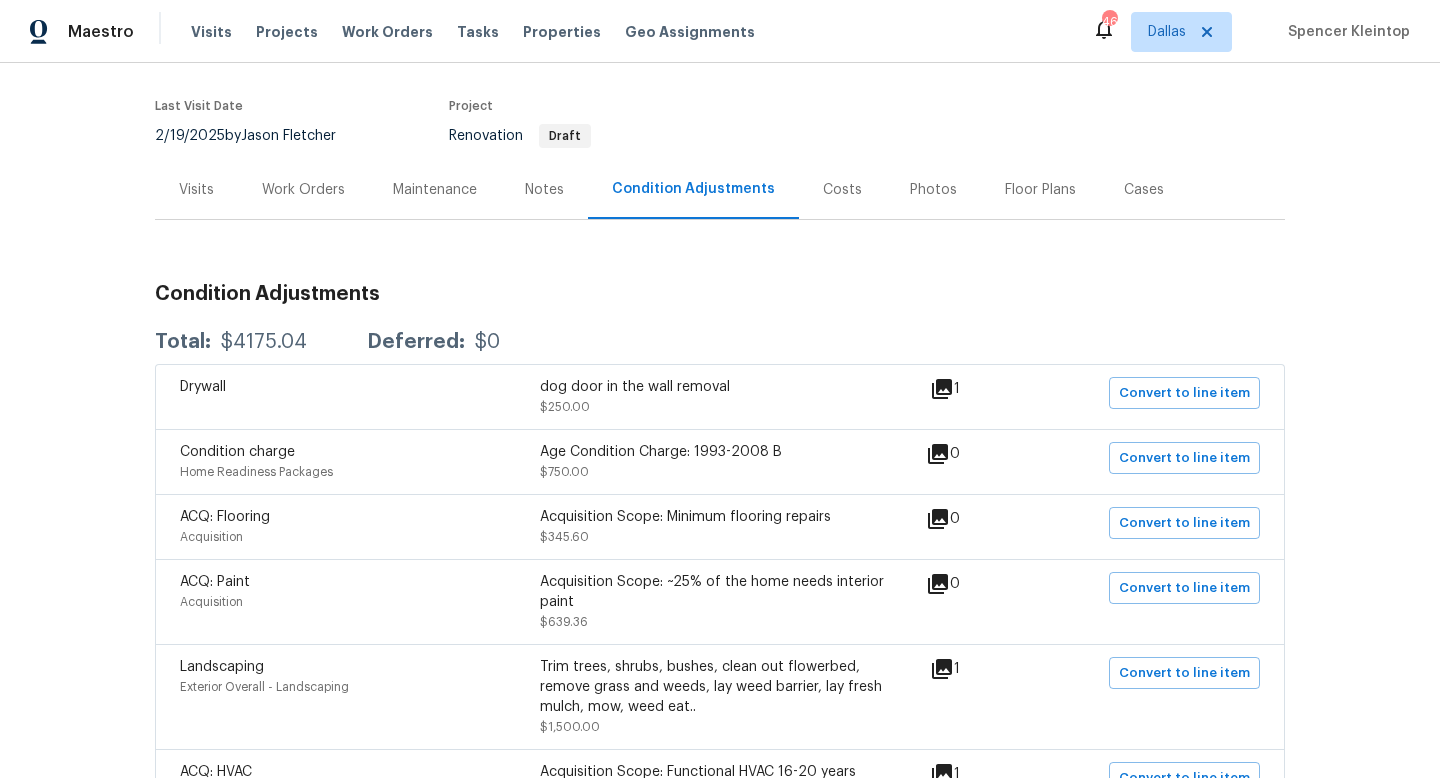 click on "Visits" at bounding box center (196, 189) 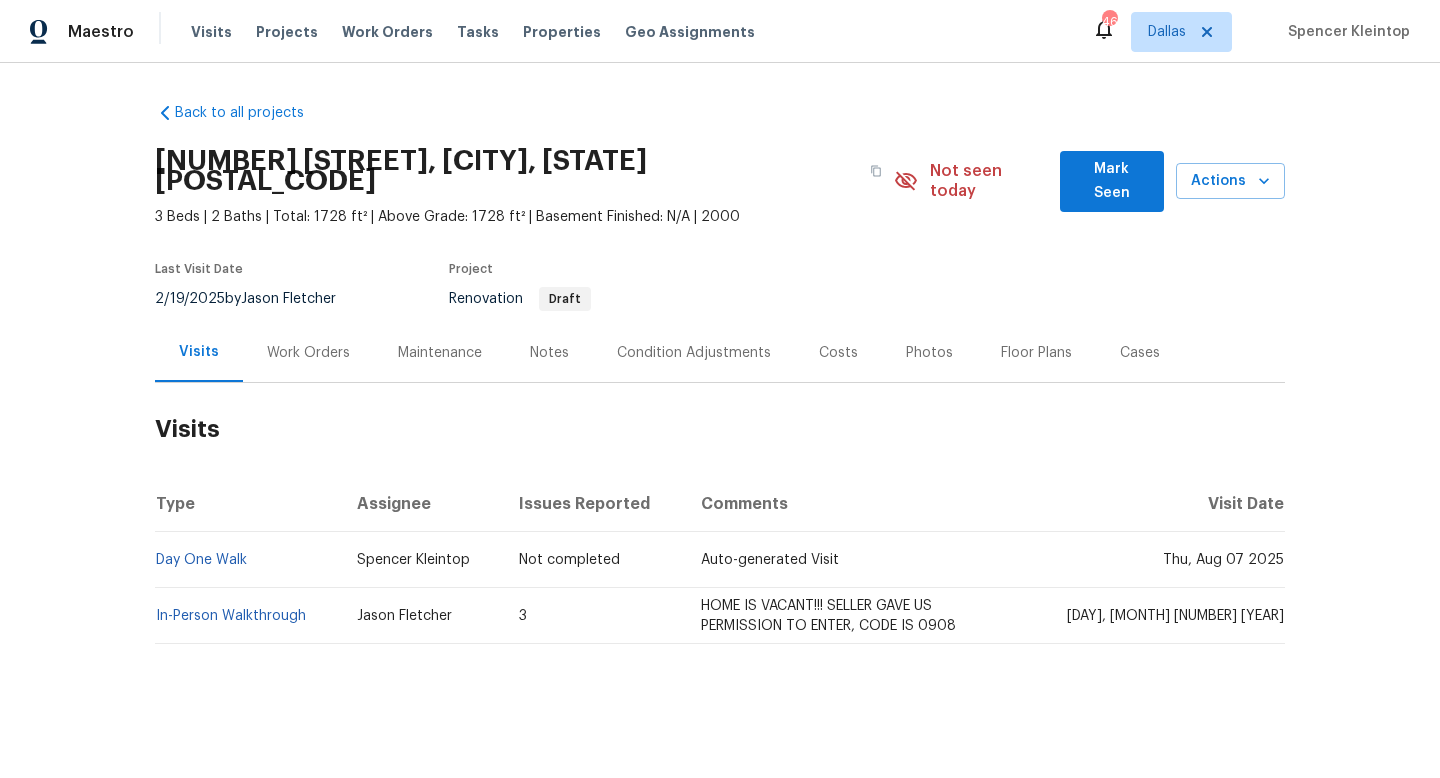 click on "Condition Adjustments" at bounding box center [694, 353] 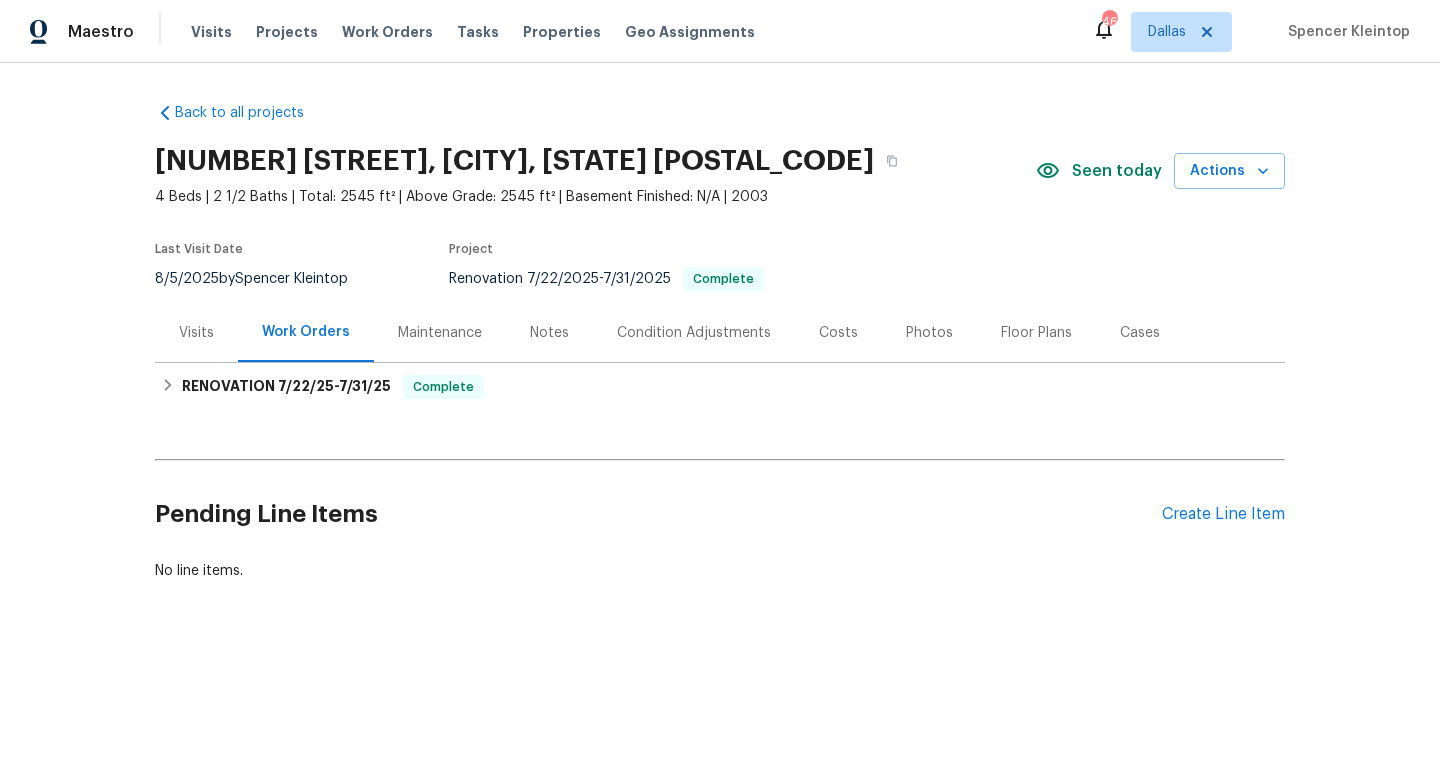 scroll, scrollTop: 0, scrollLeft: 0, axis: both 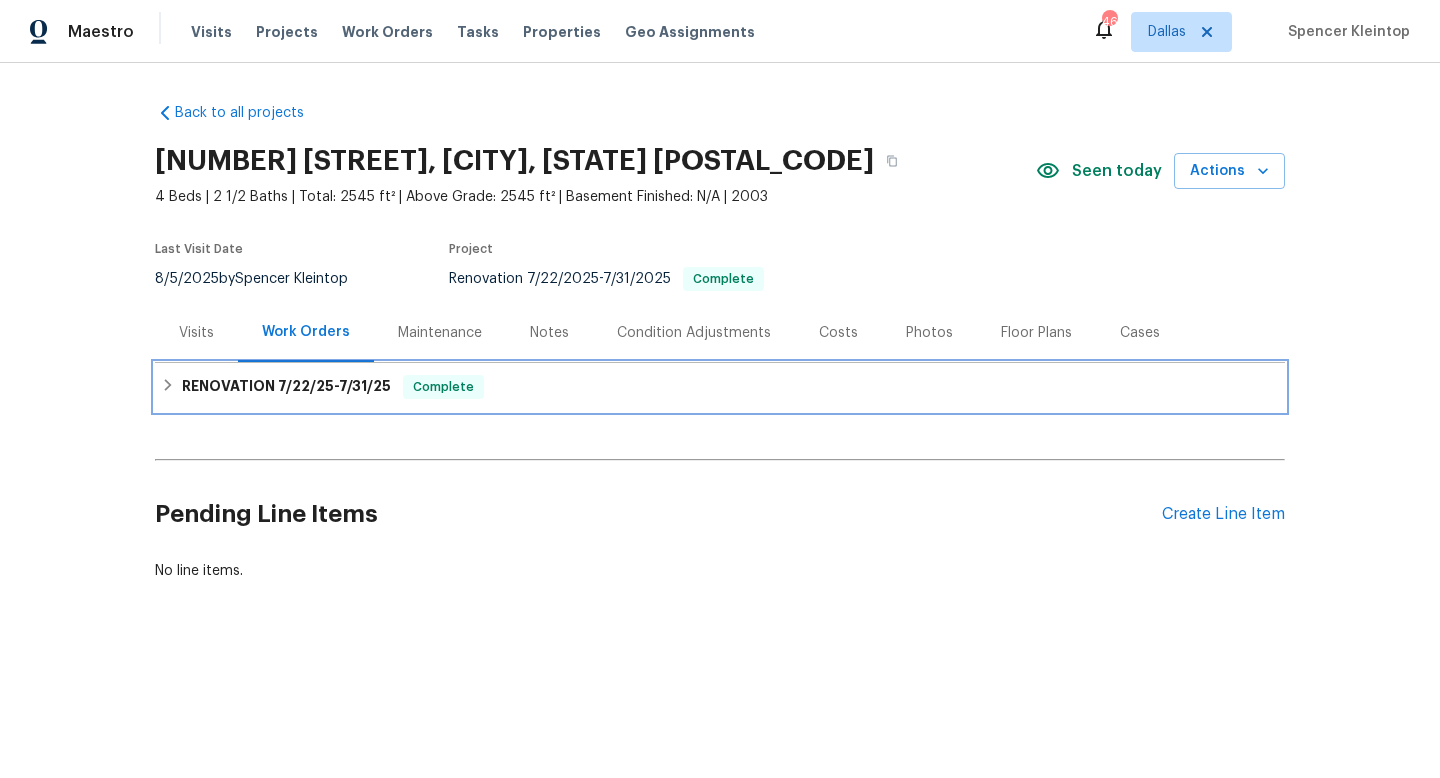 click 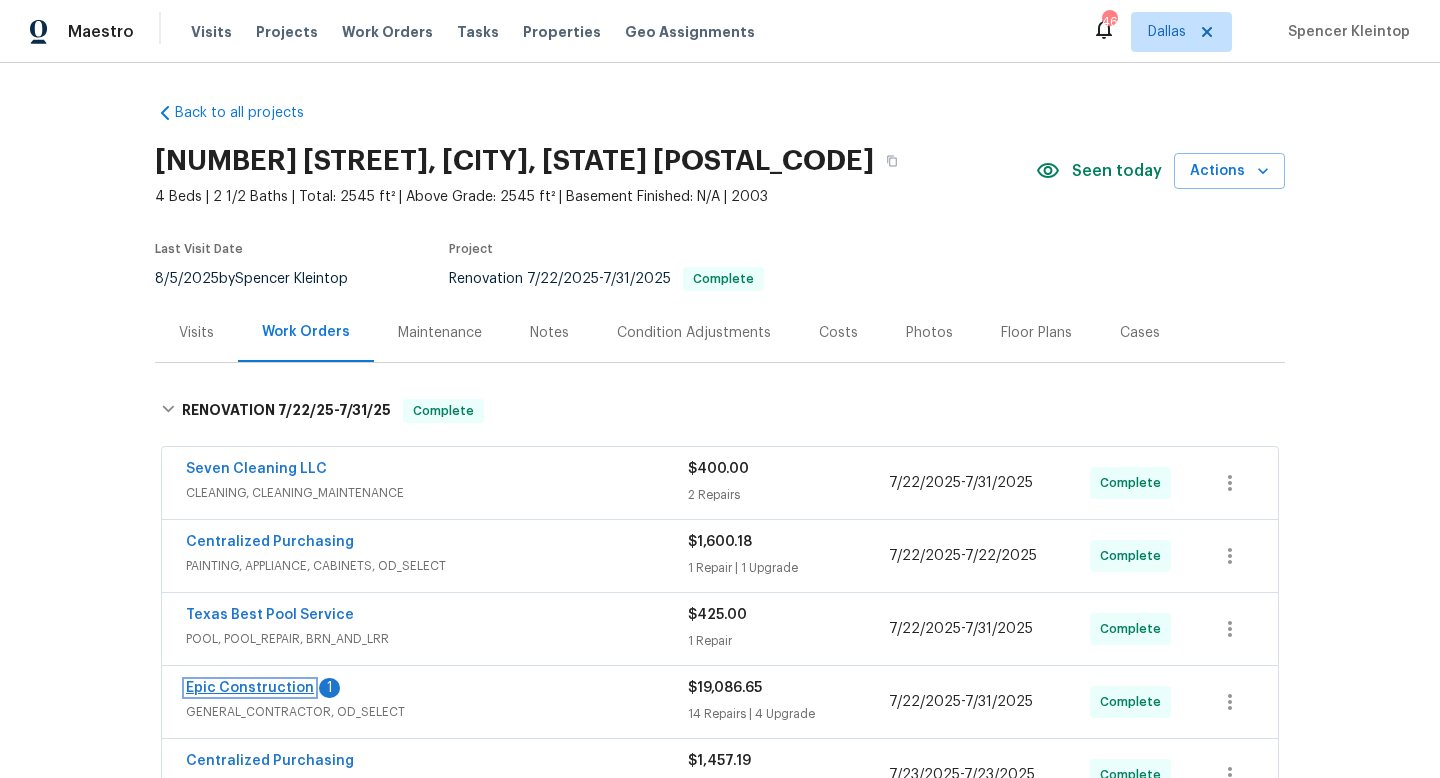 click on "Epic Construction" at bounding box center (250, 688) 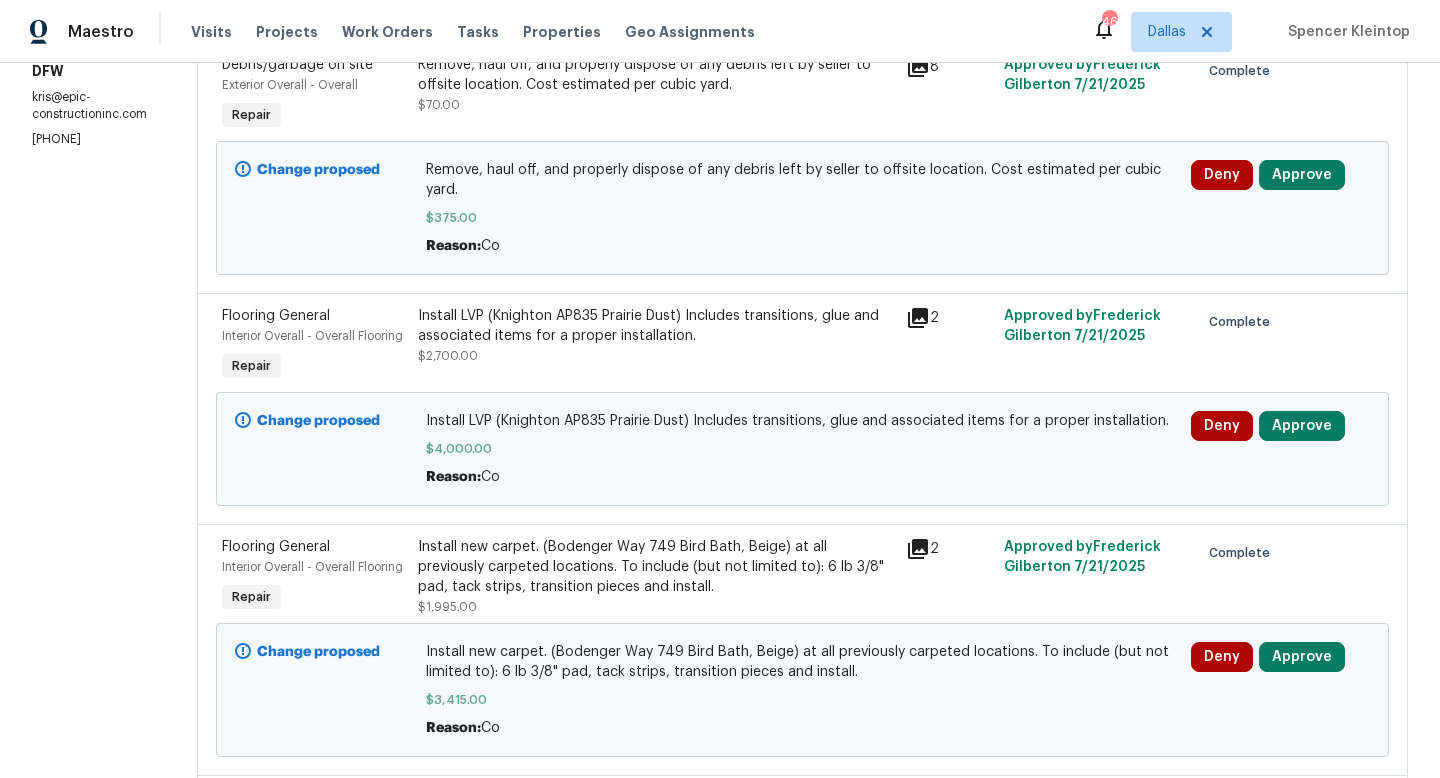scroll, scrollTop: 343, scrollLeft: 0, axis: vertical 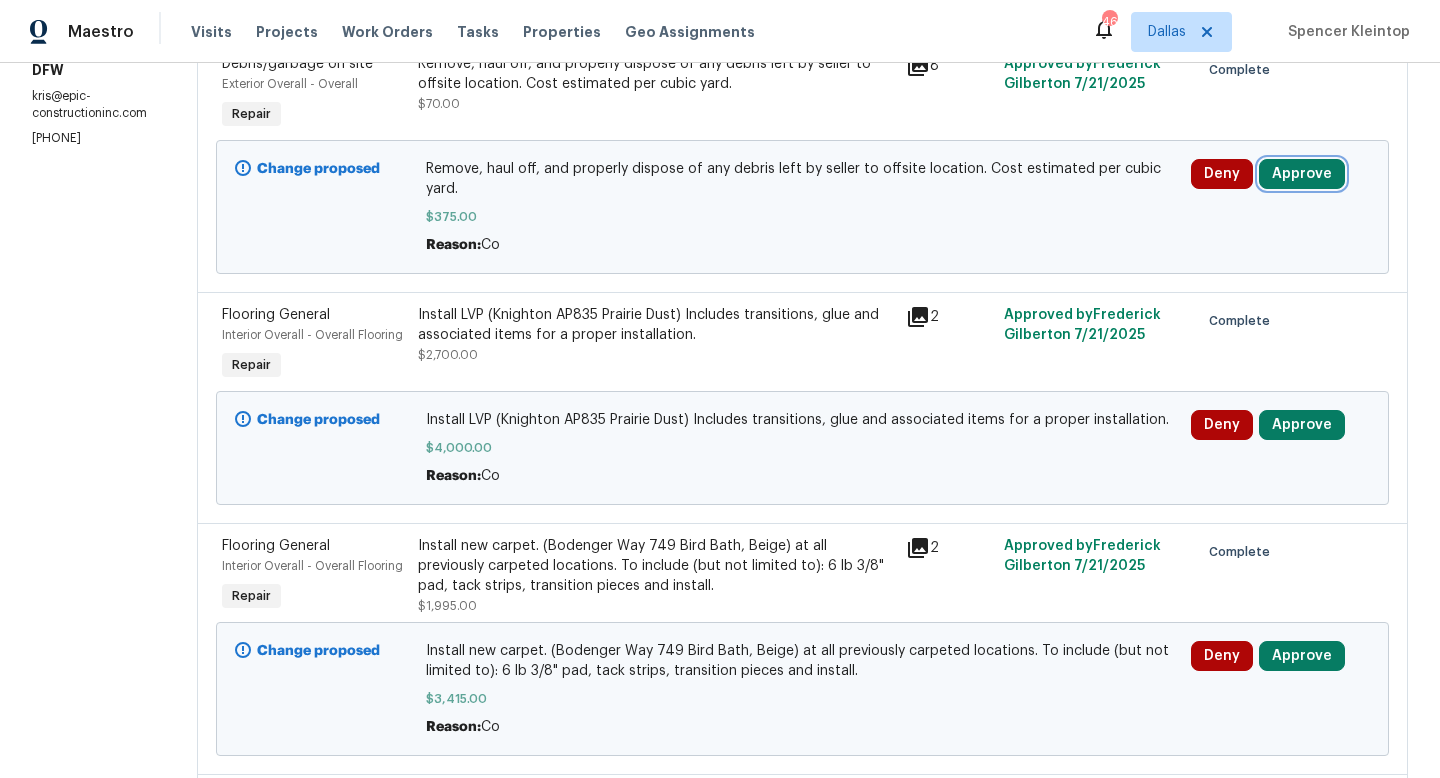 click on "Approve" at bounding box center (1302, 174) 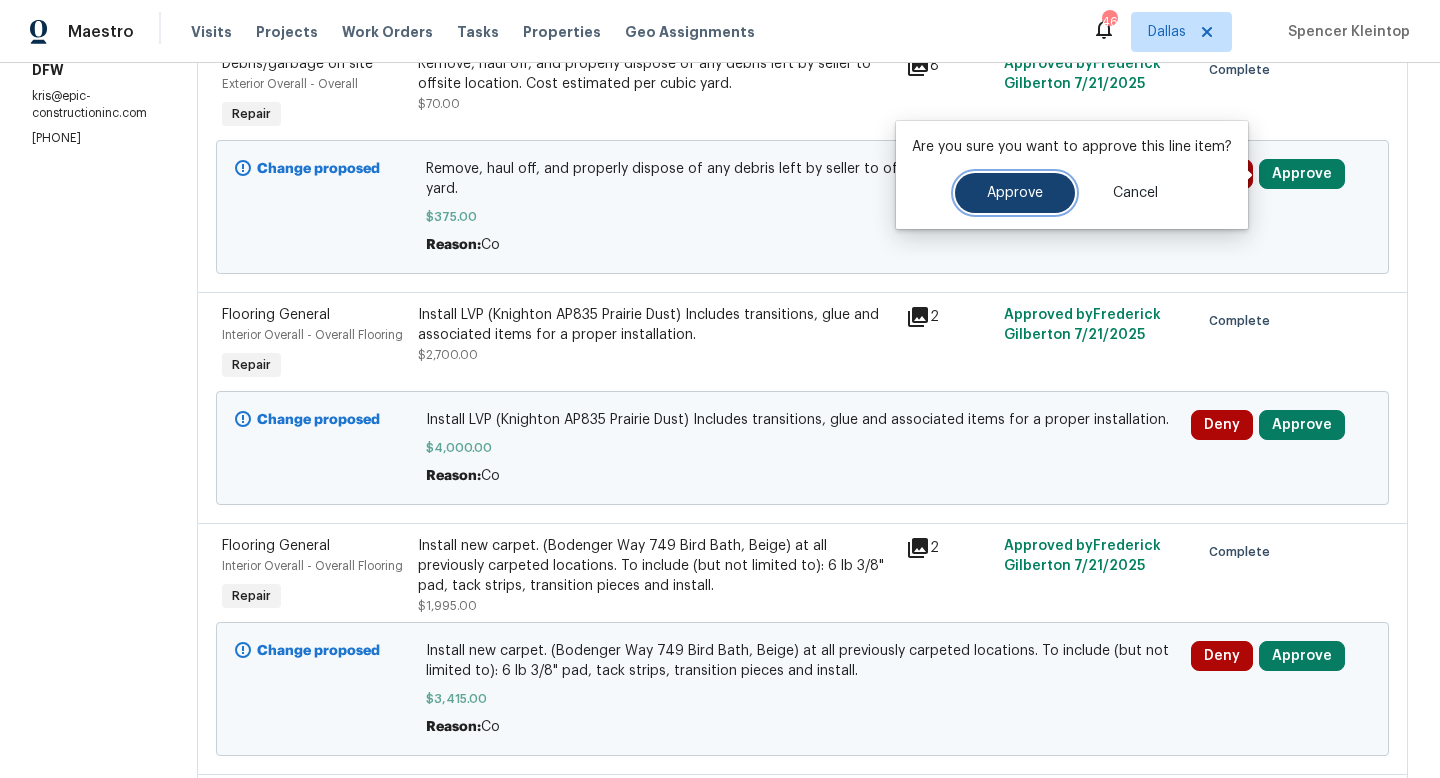 click on "Approve" at bounding box center [1015, 193] 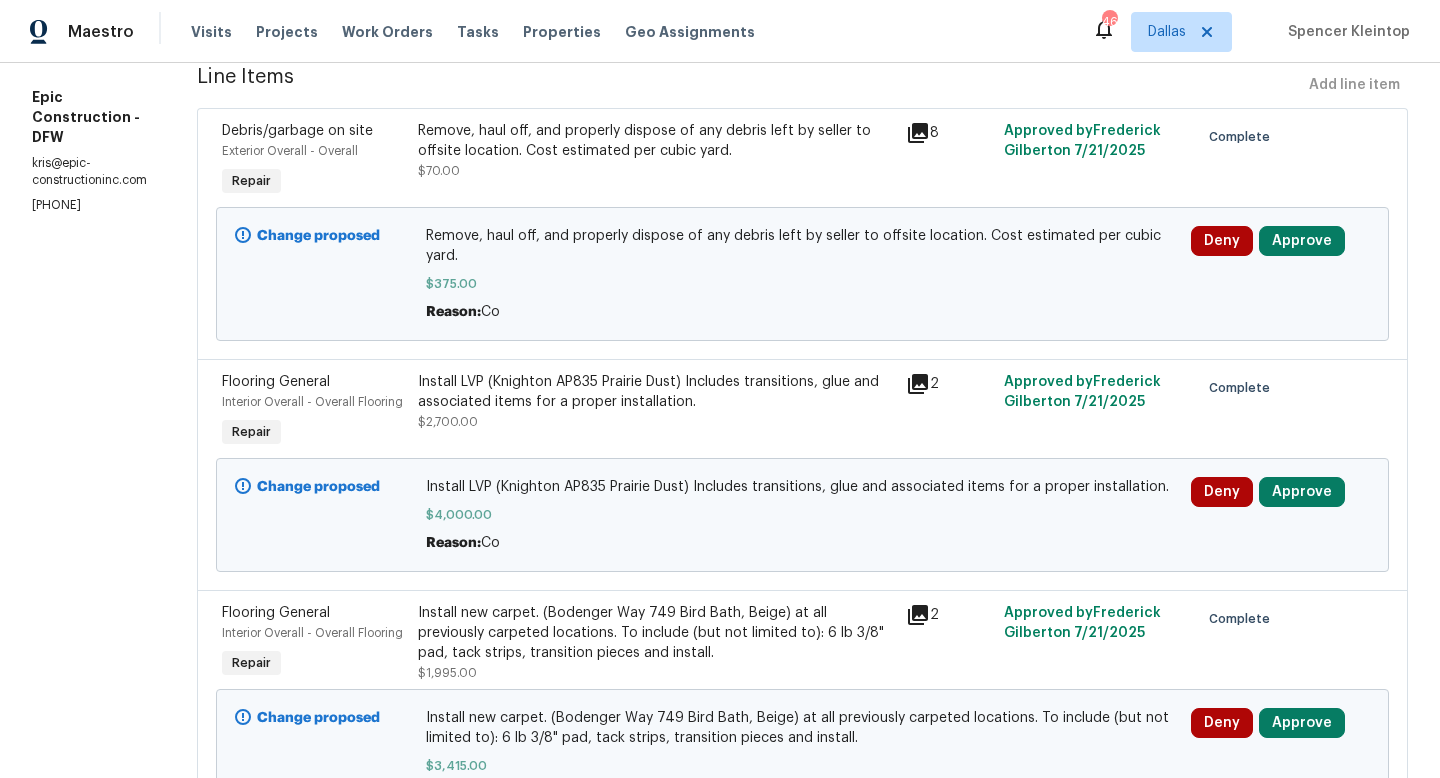 scroll, scrollTop: 278, scrollLeft: 0, axis: vertical 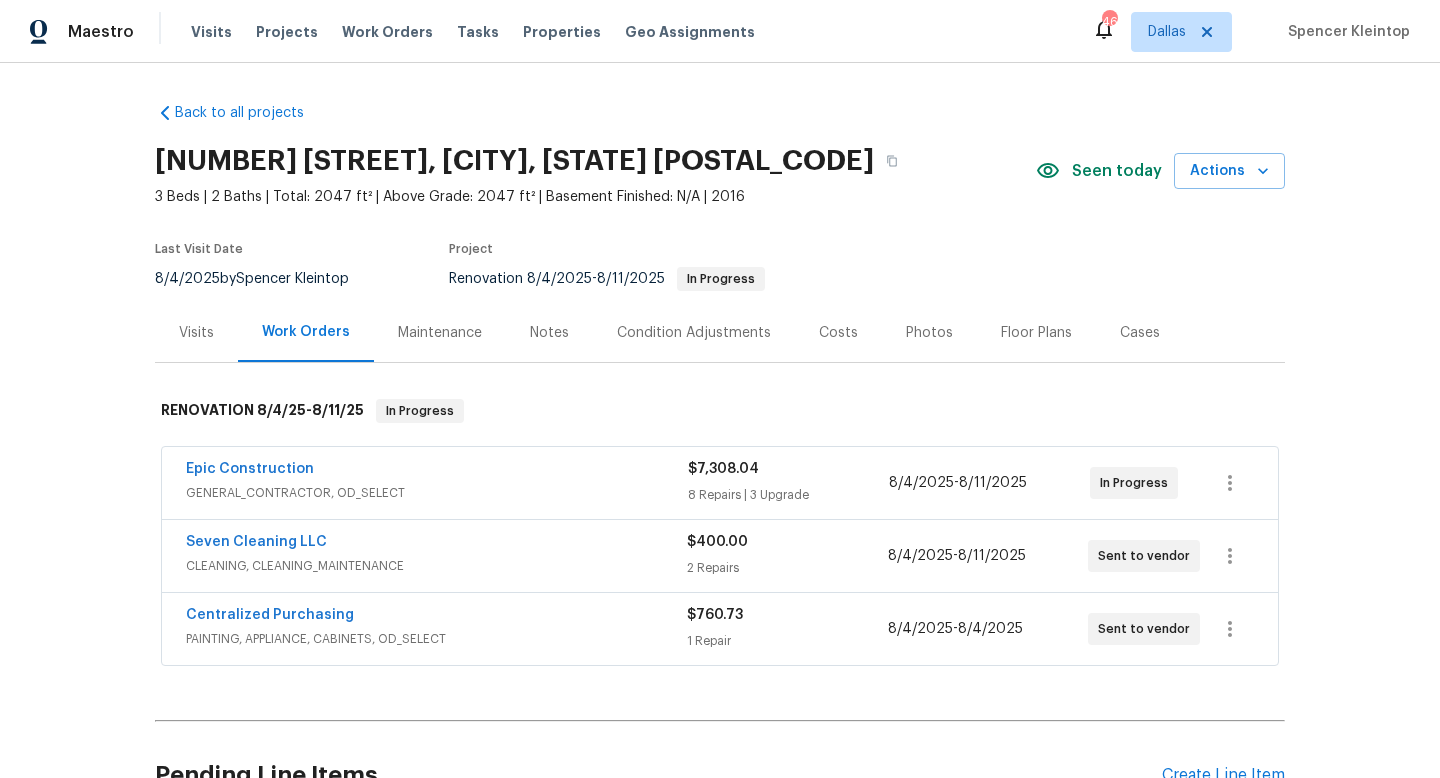 click on "Notes" at bounding box center (549, 332) 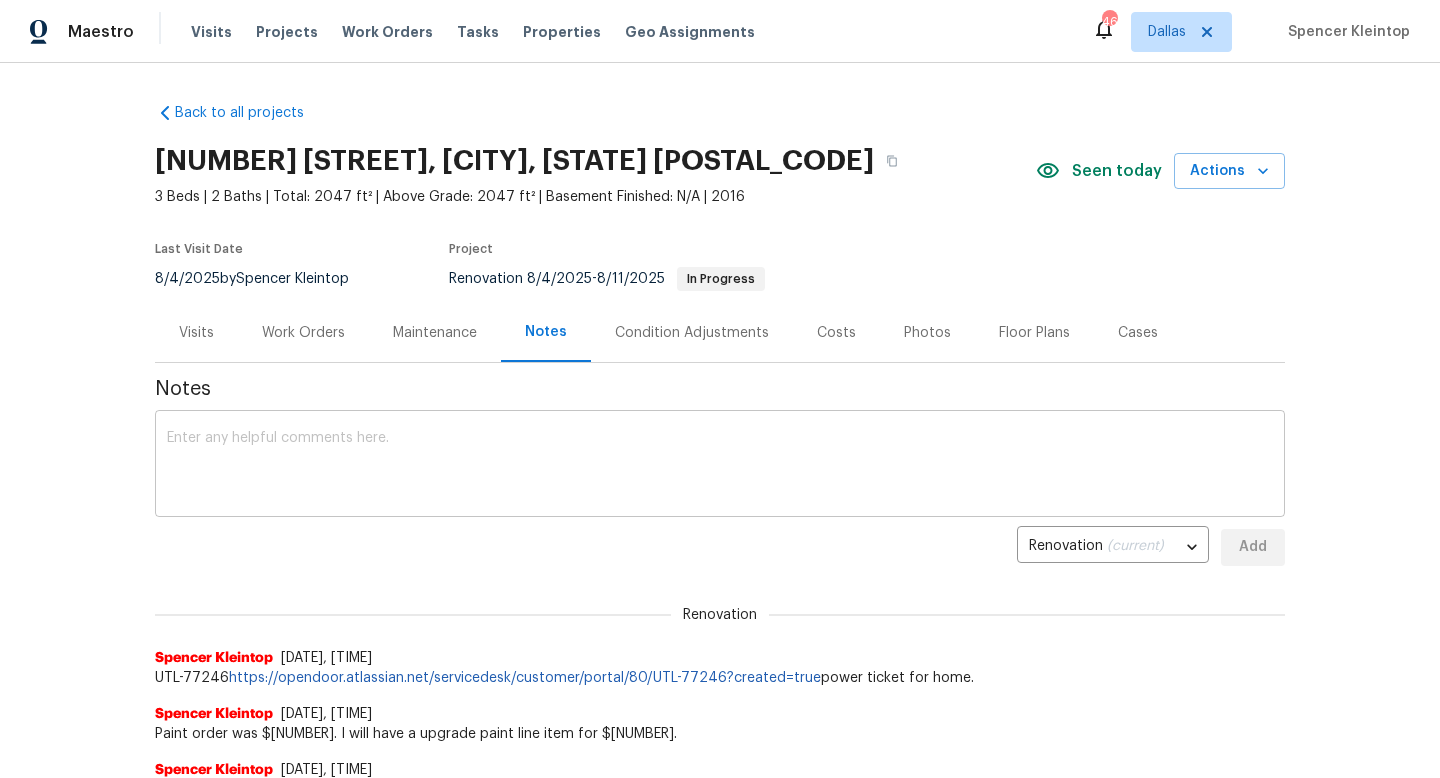 click at bounding box center (720, 466) 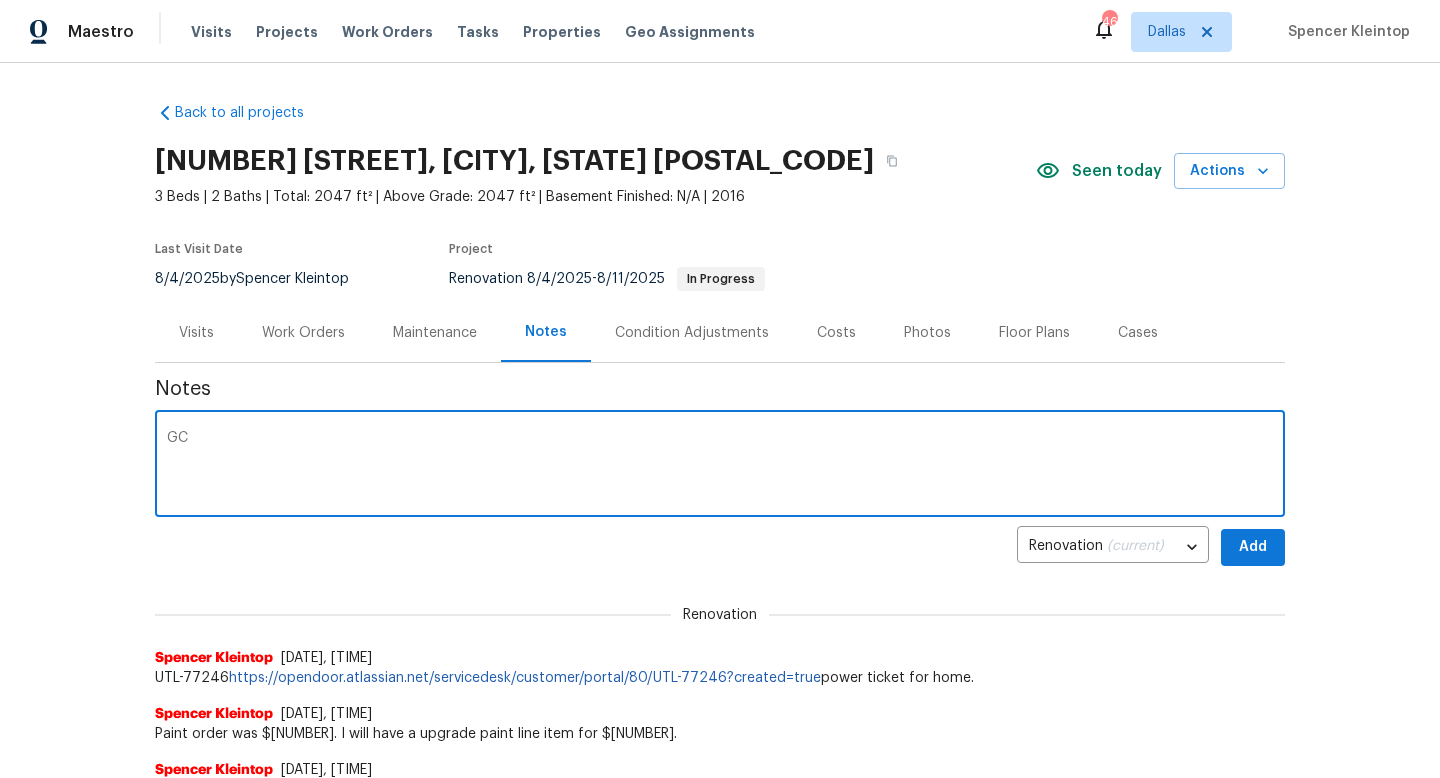 type on "G" 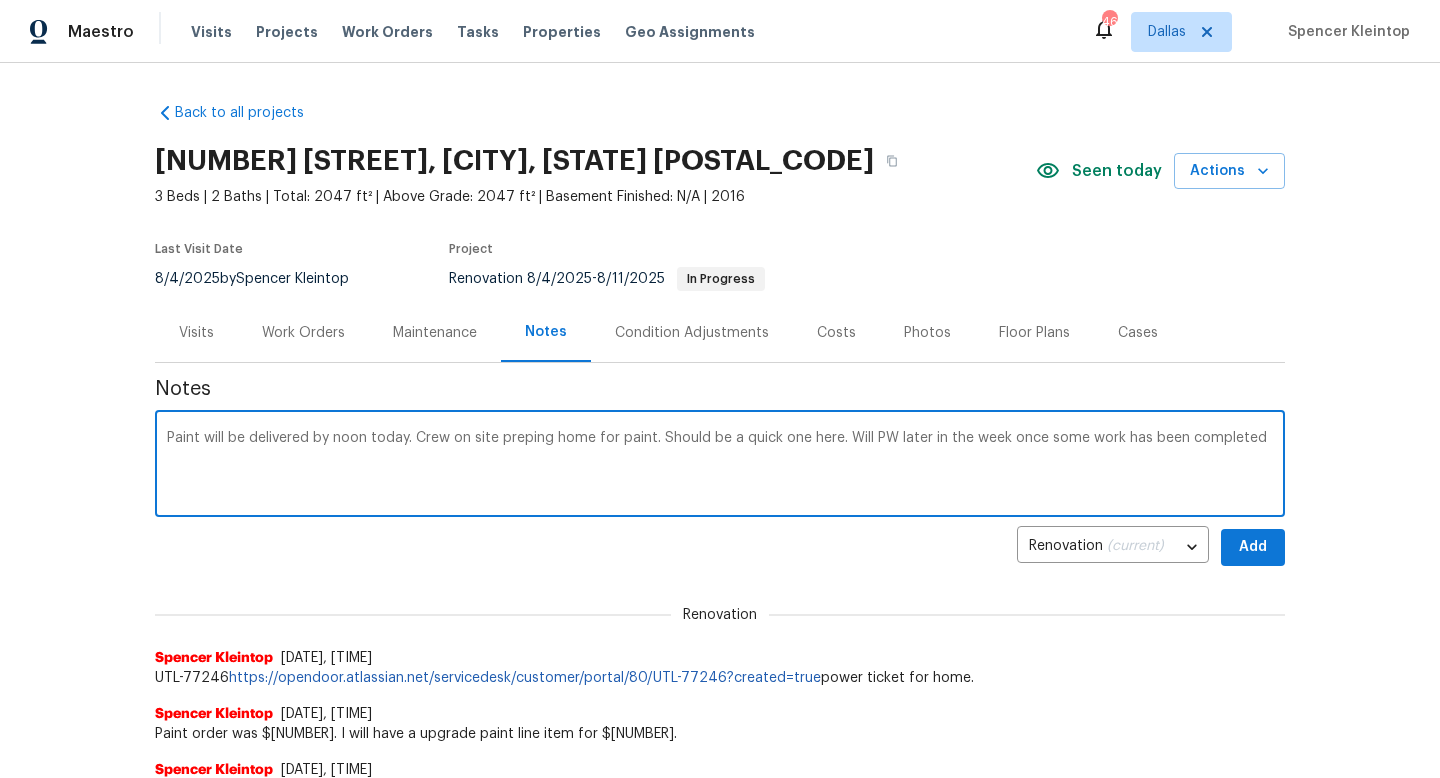click on "Paint will be delivered by noon today. Crew on site preping home for paint. Should be a quick one here. Will PW later in the week once some work has been completed  x ​" at bounding box center [720, 466] 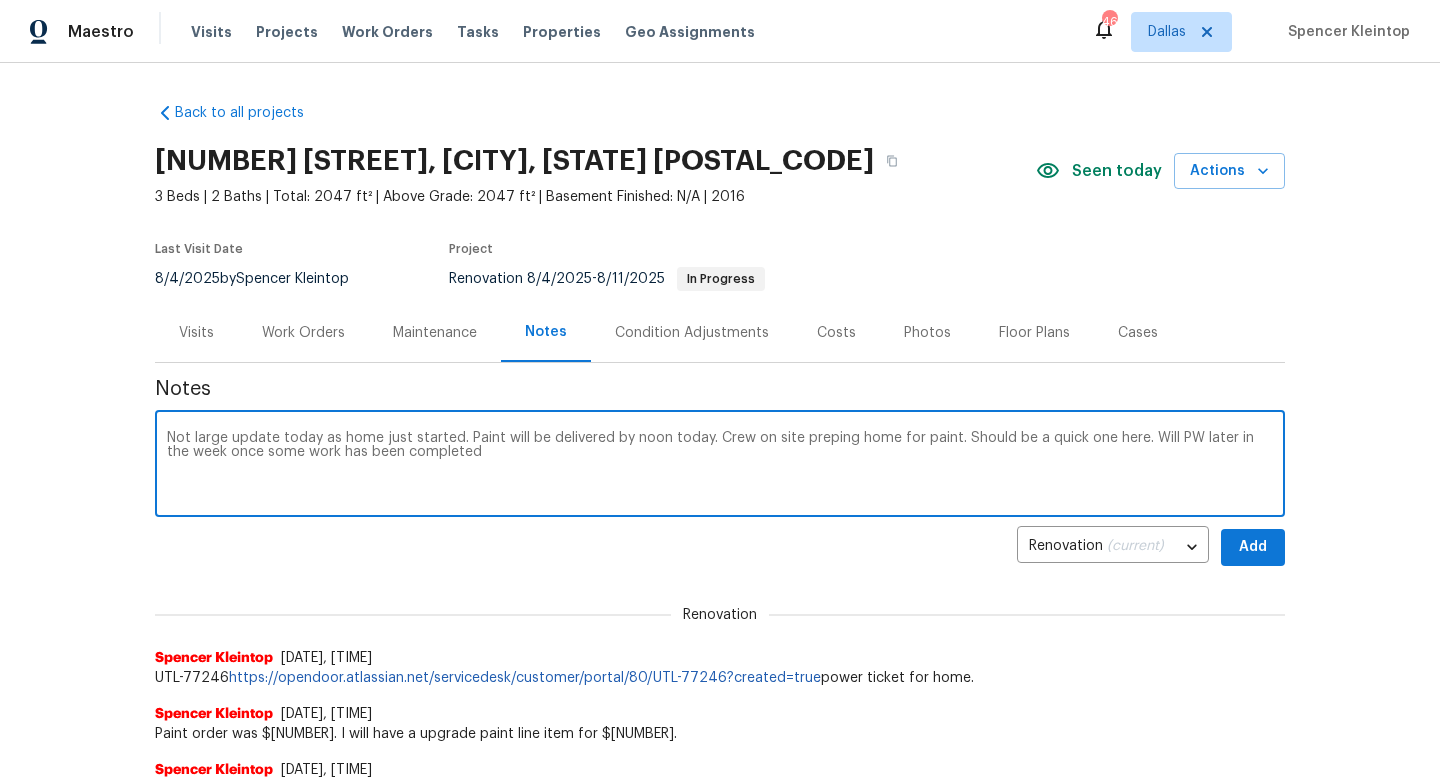 type on "Not large update today as home just started. Paint will be delivered by noon today. Crew on site preping home for paint. Should be a quick one here. Will PW later in the week once some work has been completed" 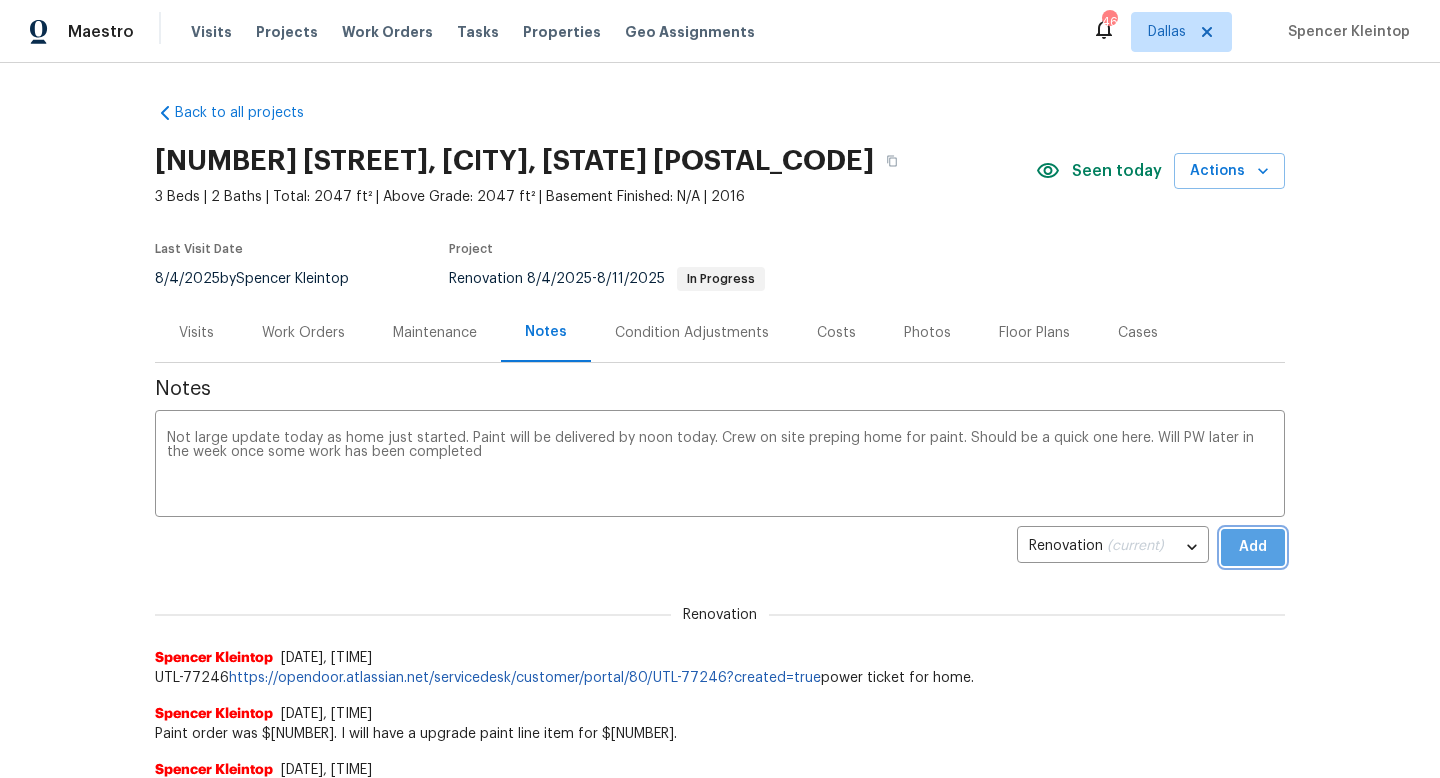 click on "Add" at bounding box center [1253, 547] 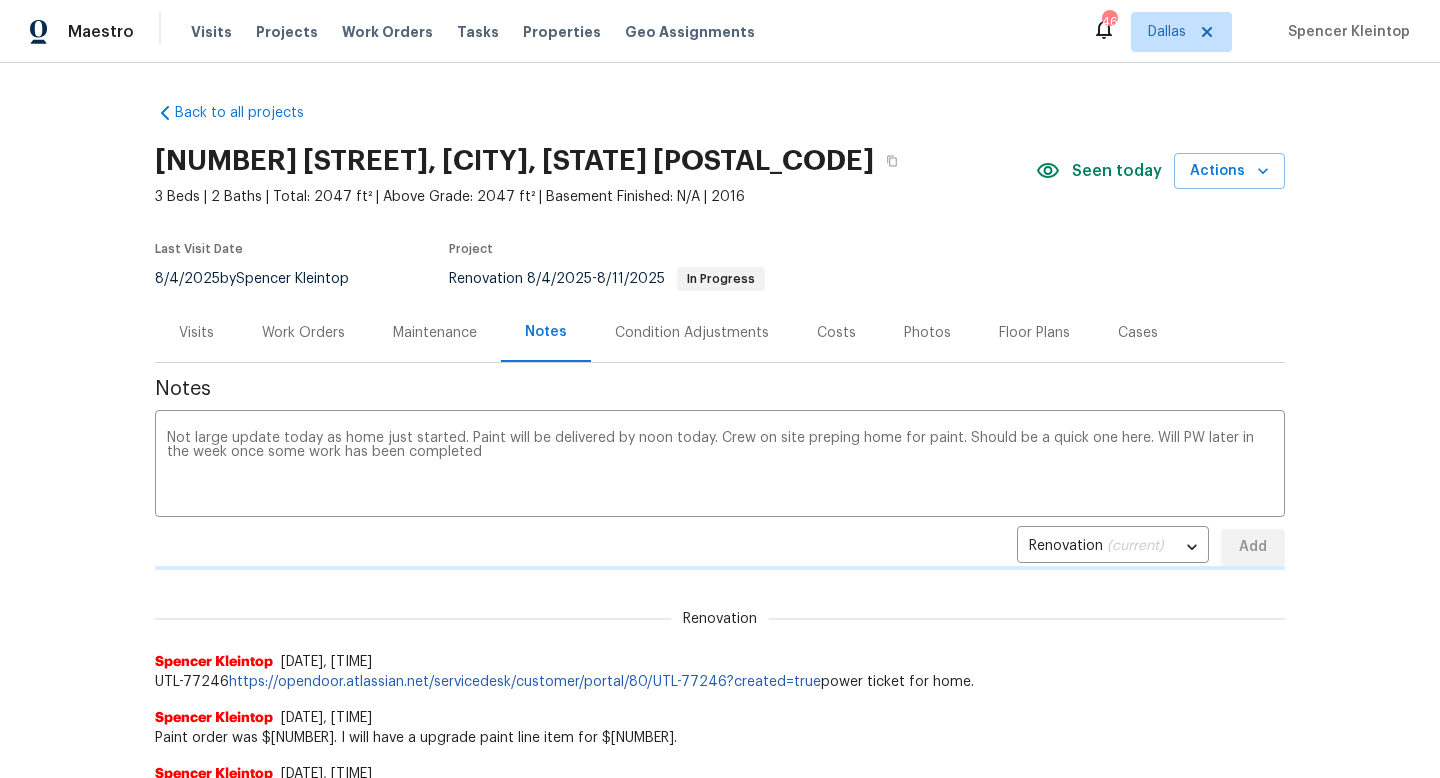 type 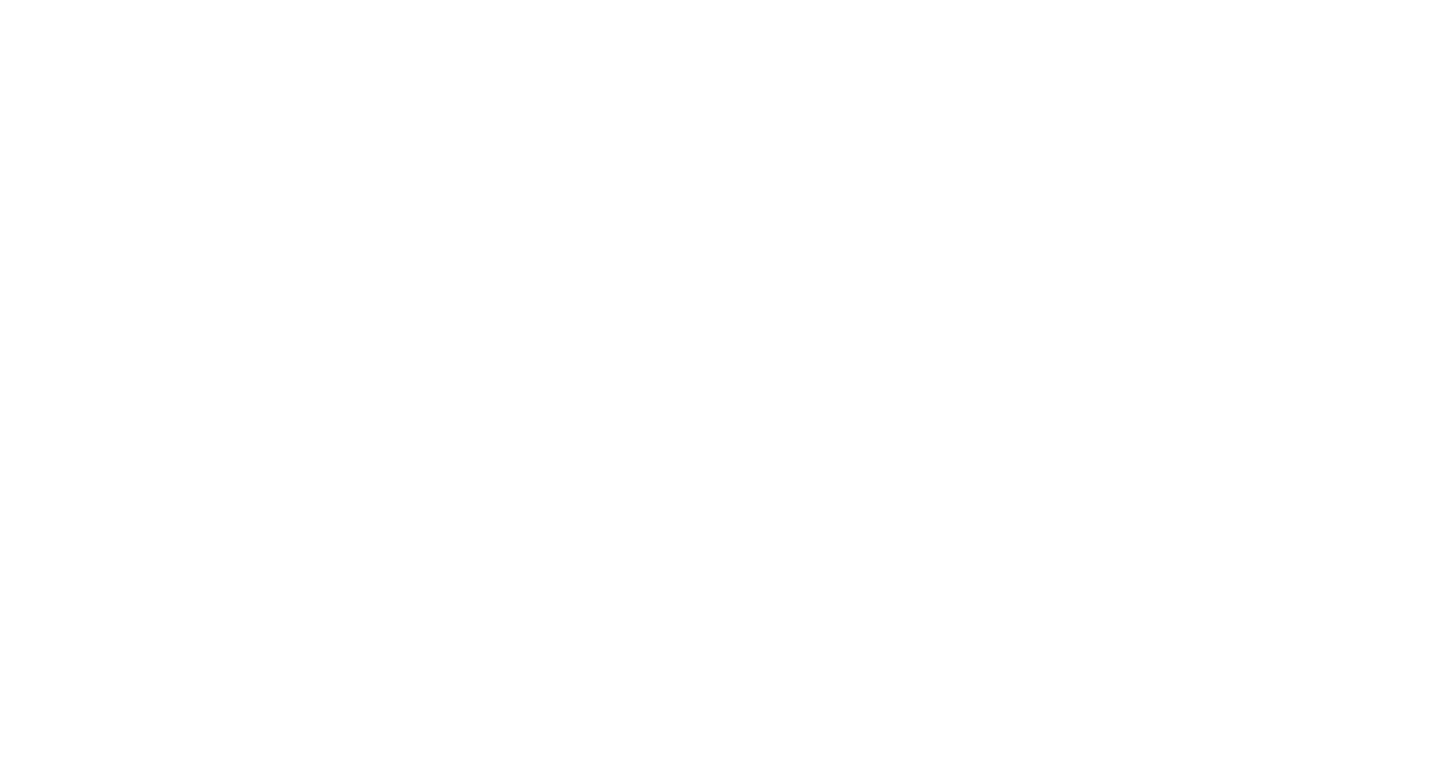 scroll, scrollTop: 0, scrollLeft: 0, axis: both 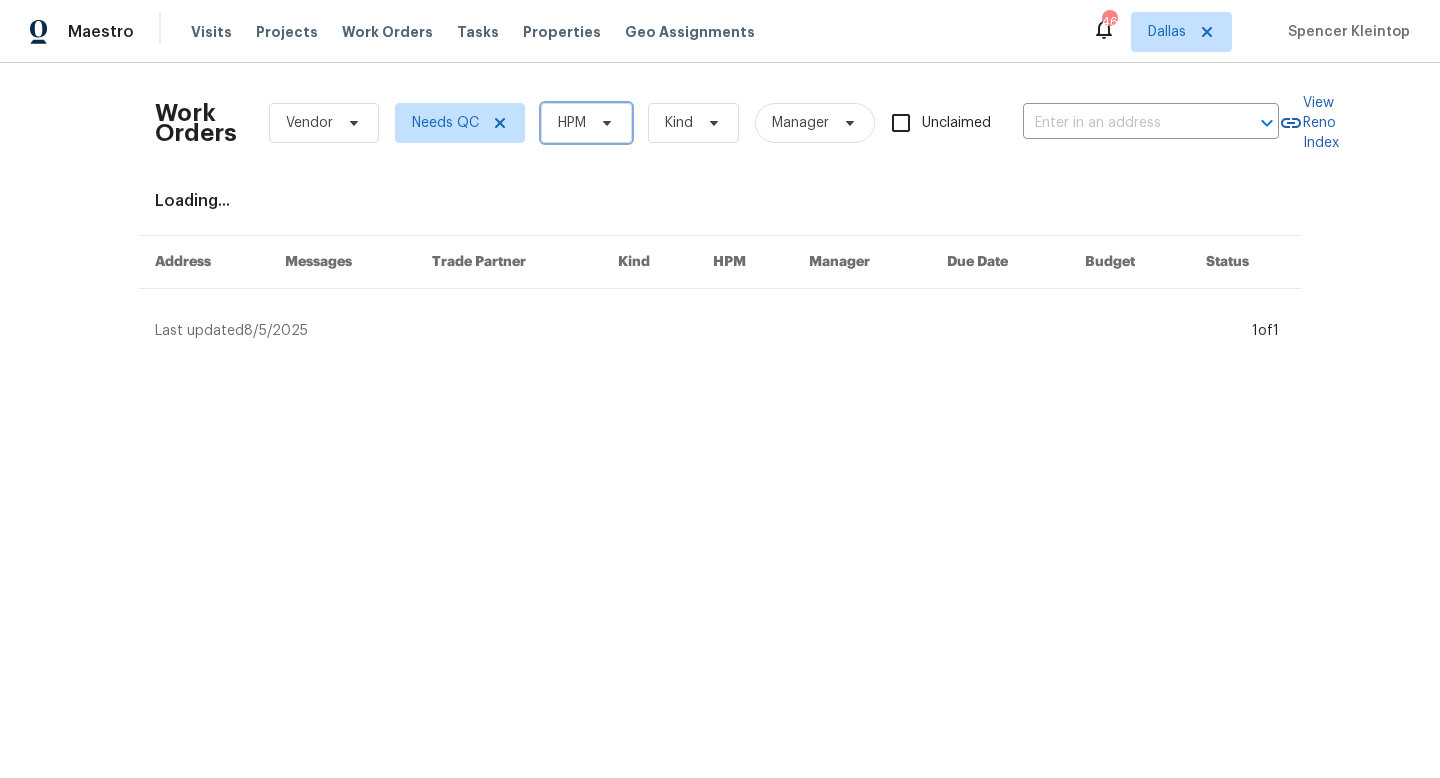 click on "HPM" at bounding box center (572, 123) 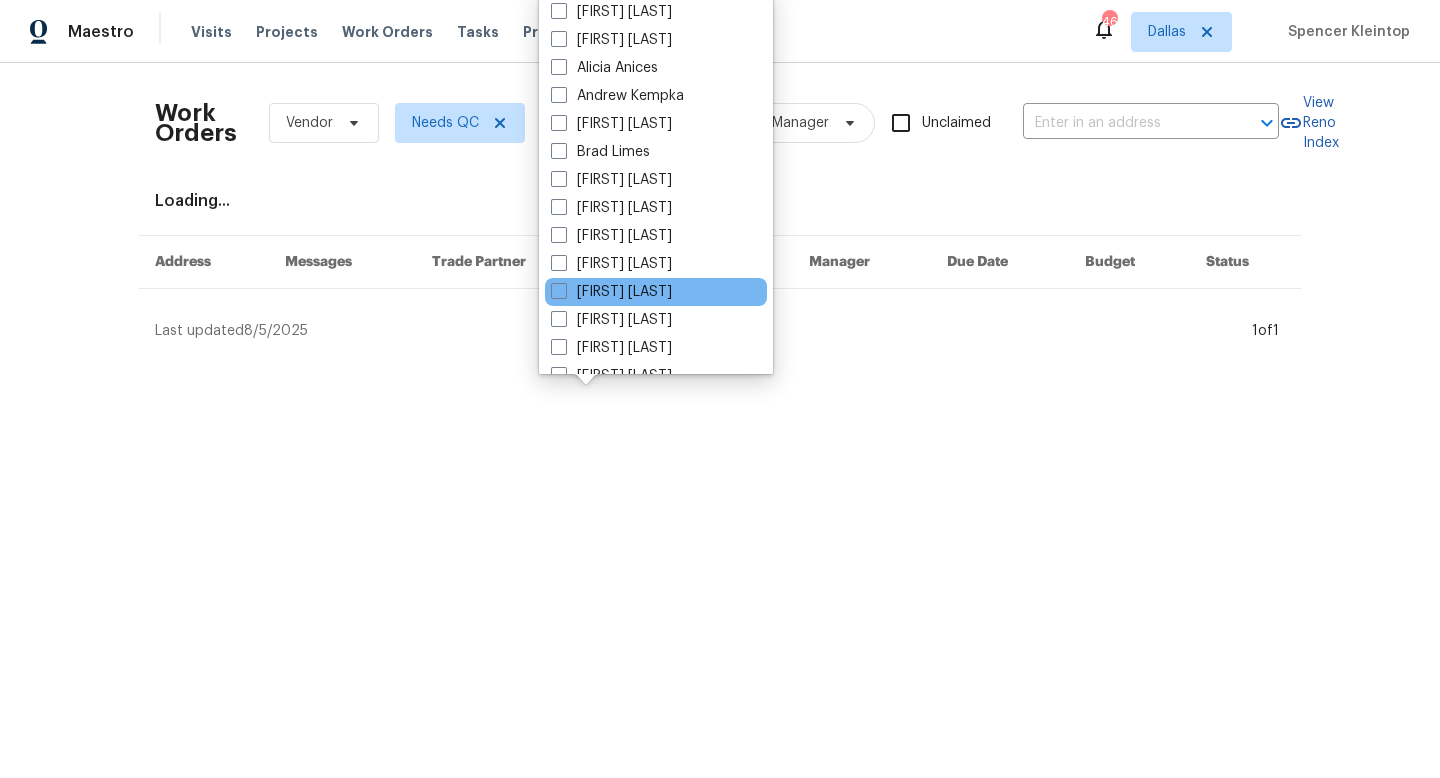 scroll, scrollTop: 1116, scrollLeft: 0, axis: vertical 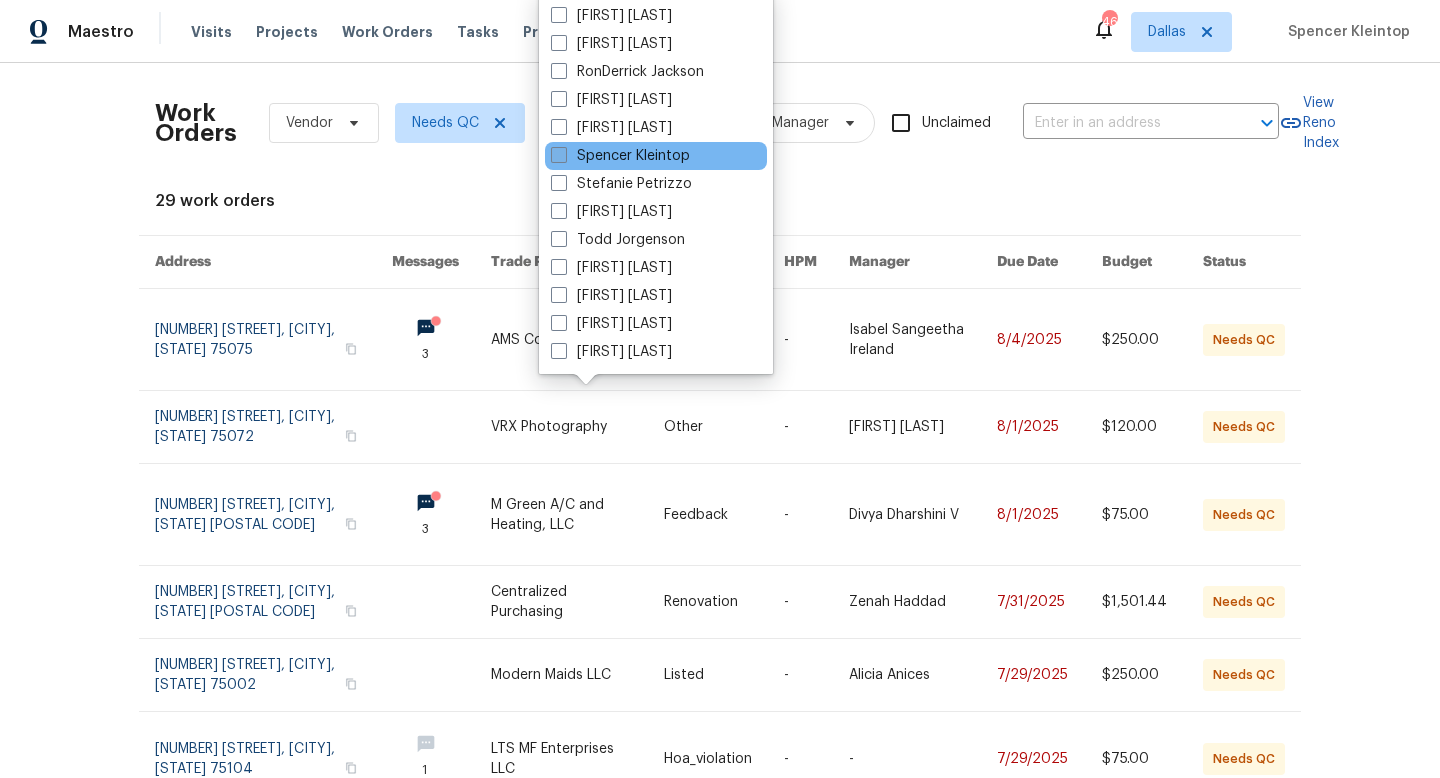click on "Spencer Kleintop" at bounding box center (620, 156) 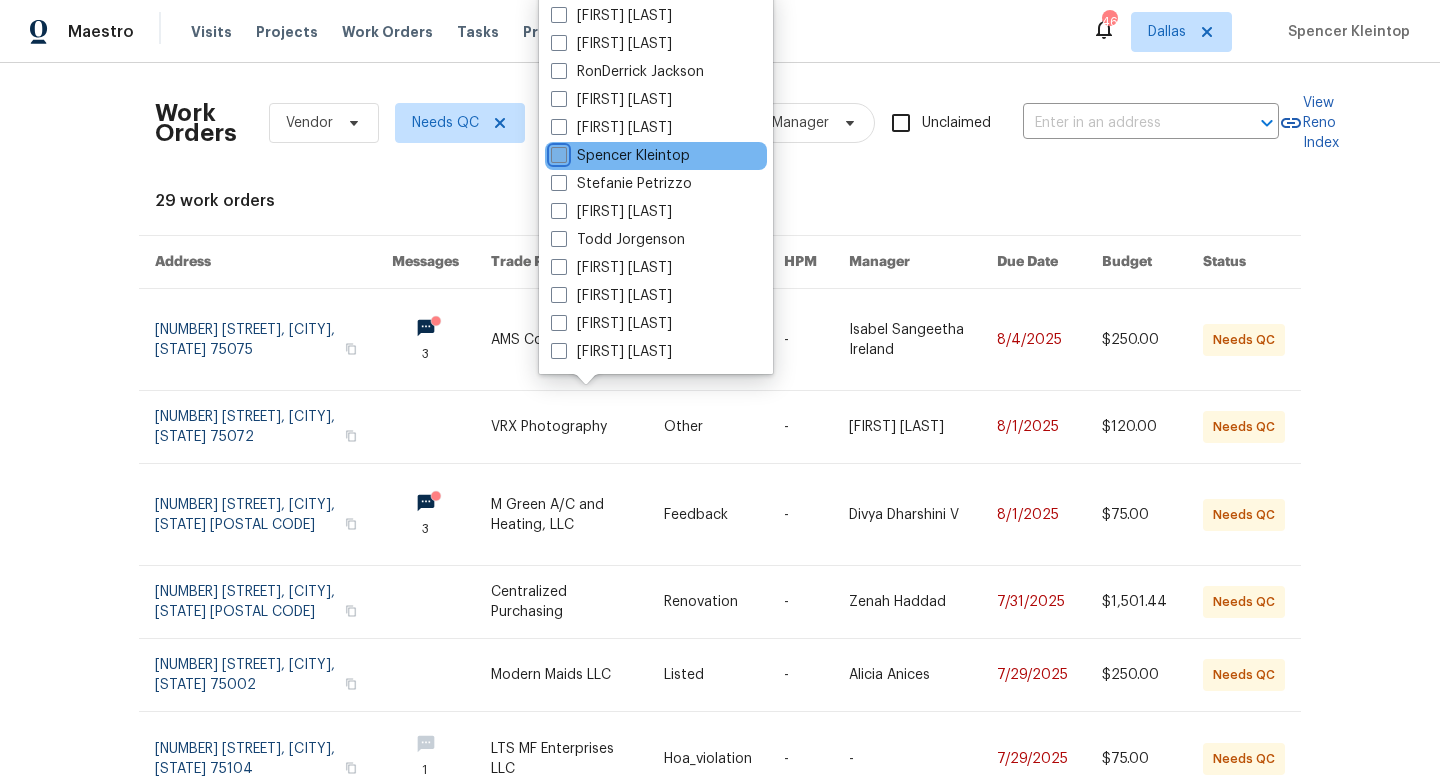 click on "Spencer Kleintop" at bounding box center (557, 152) 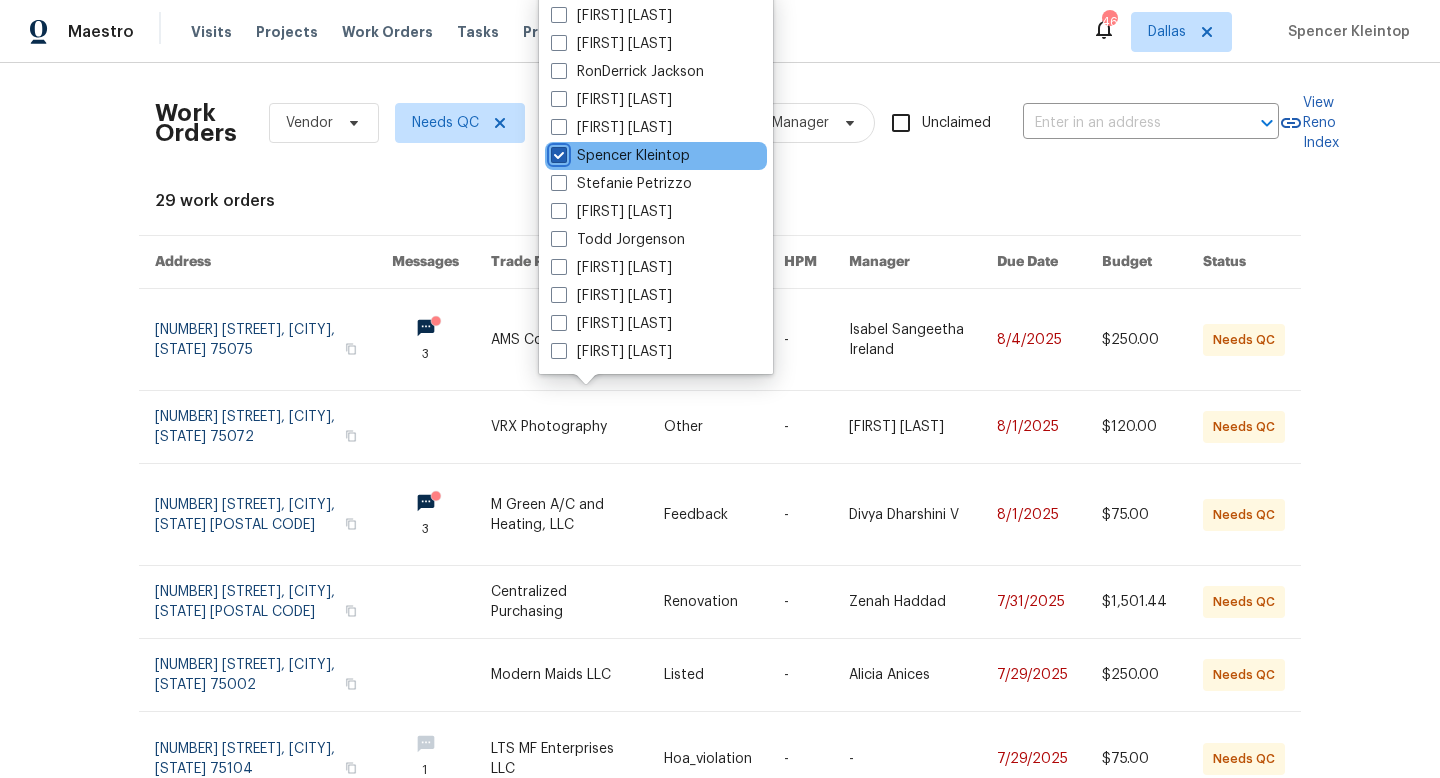 checkbox on "true" 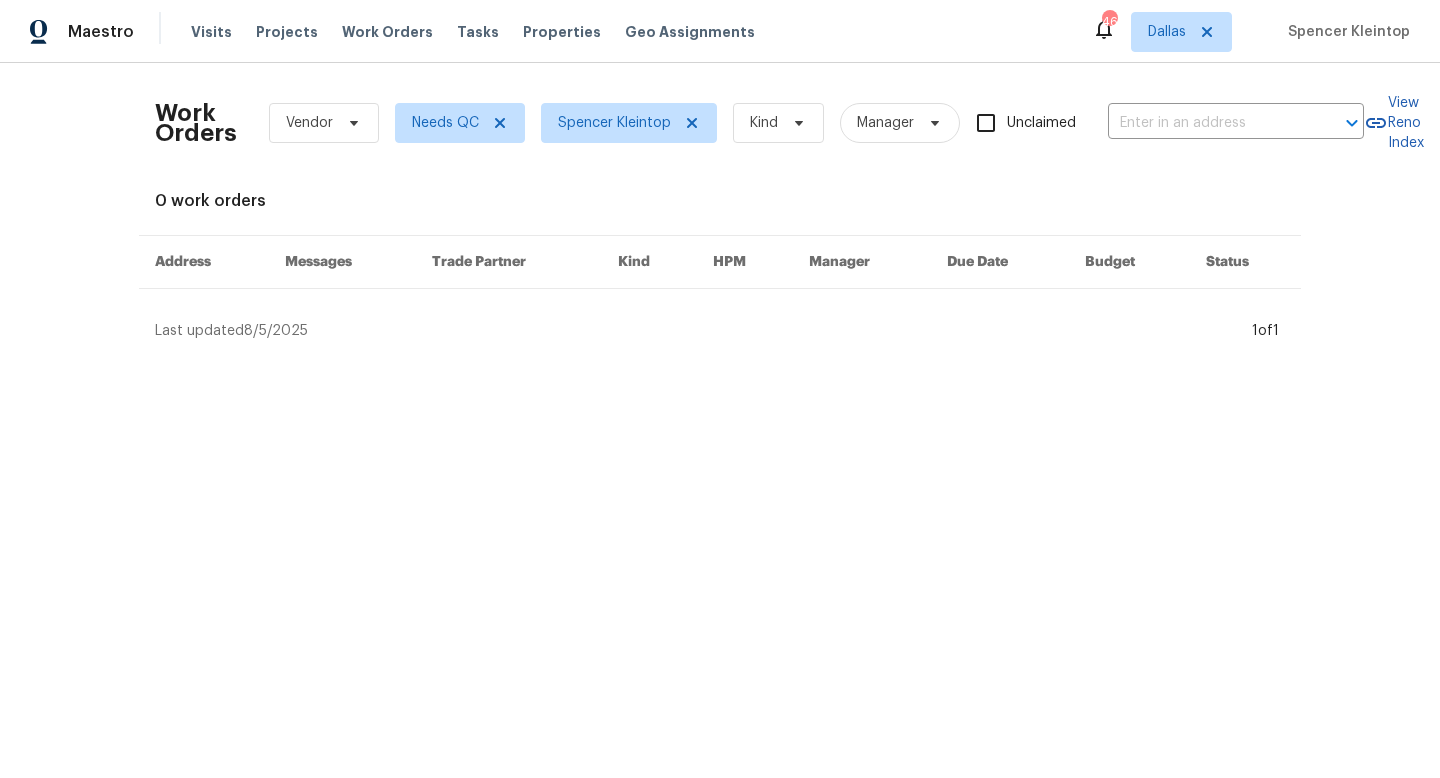 click on "Work Orders Vendor Needs QC [NAME] [NAME] Kind Manager Unclaimed ​ View Reno Index 0 work orders Address Messages Trade Partner Kind HPM Manager Due Date Budget Status Last updated  8/5/2025 1  of  1" at bounding box center (720, 210) 